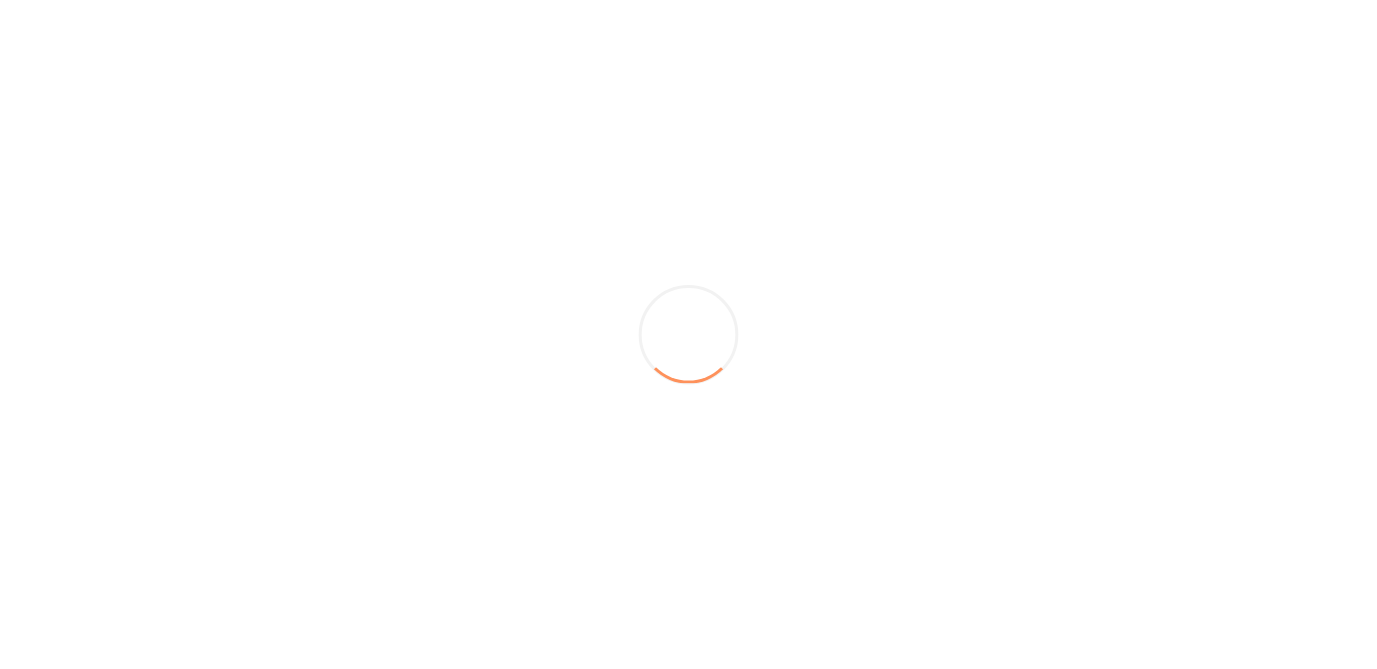 scroll, scrollTop: 0, scrollLeft: 0, axis: both 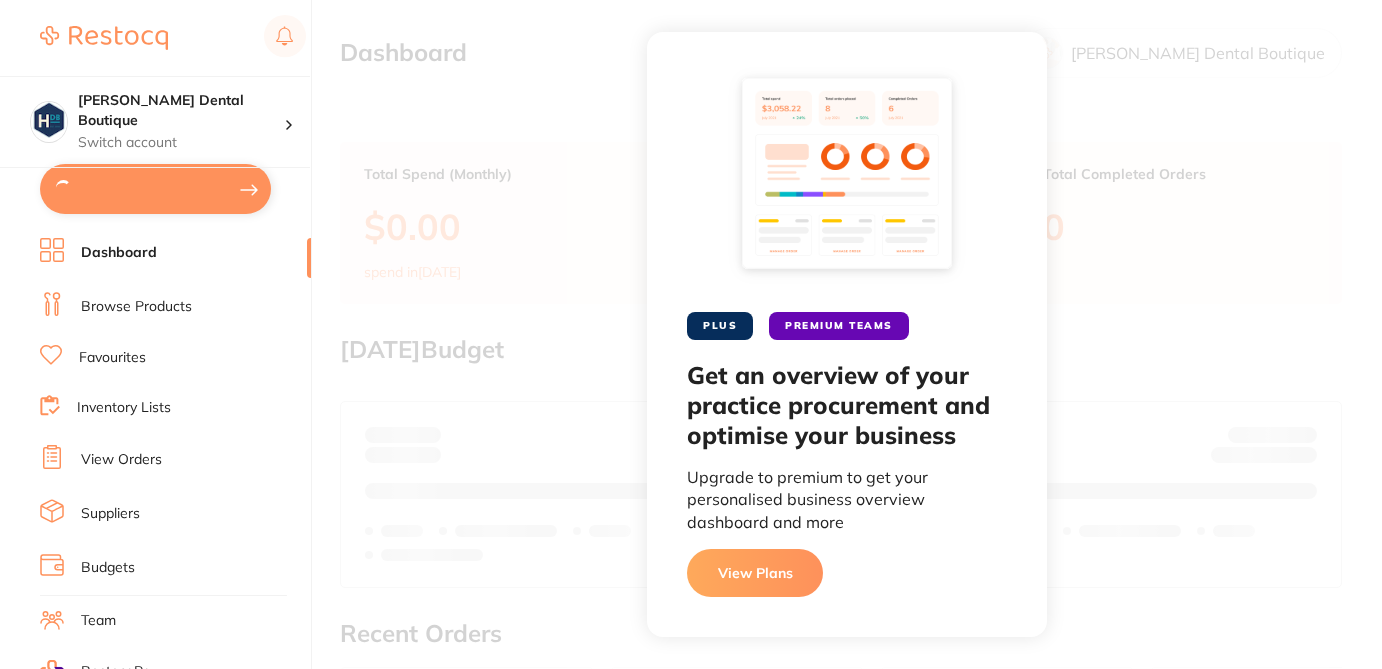 click on "Browse Products" at bounding box center [136, 307] 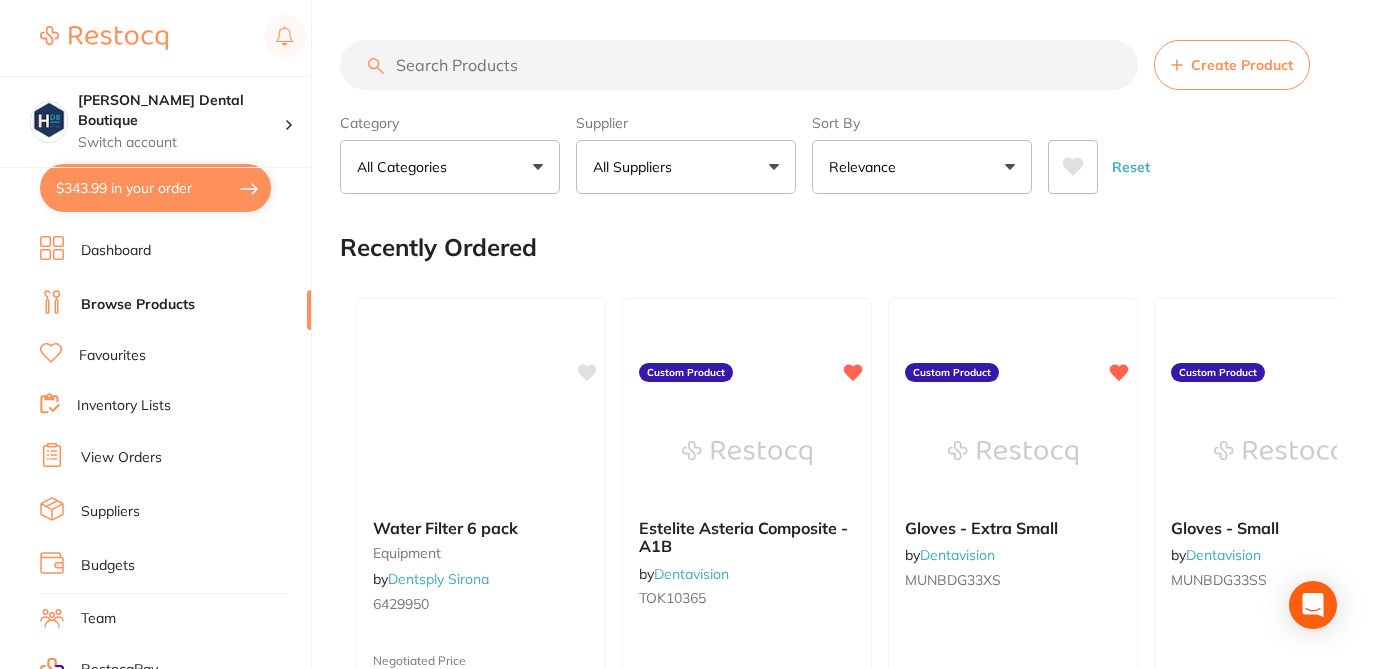 click on "Browse Products" at bounding box center [138, 305] 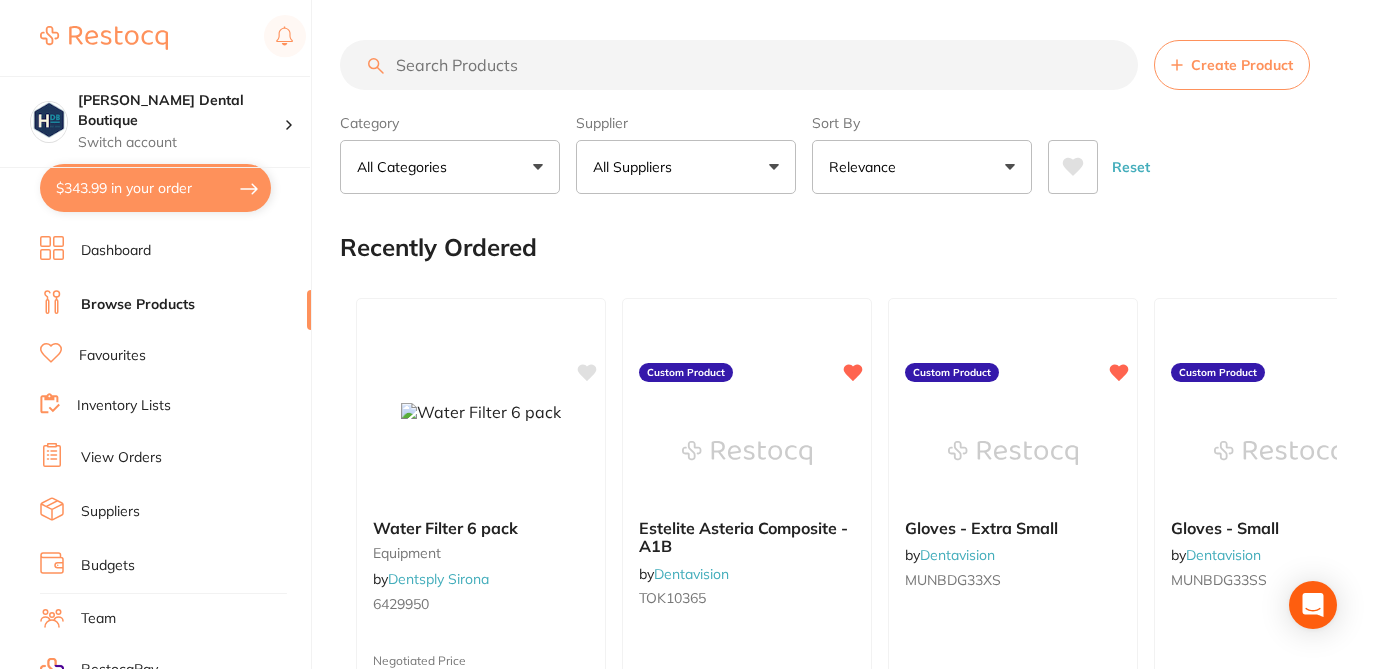 scroll, scrollTop: 0, scrollLeft: 0, axis: both 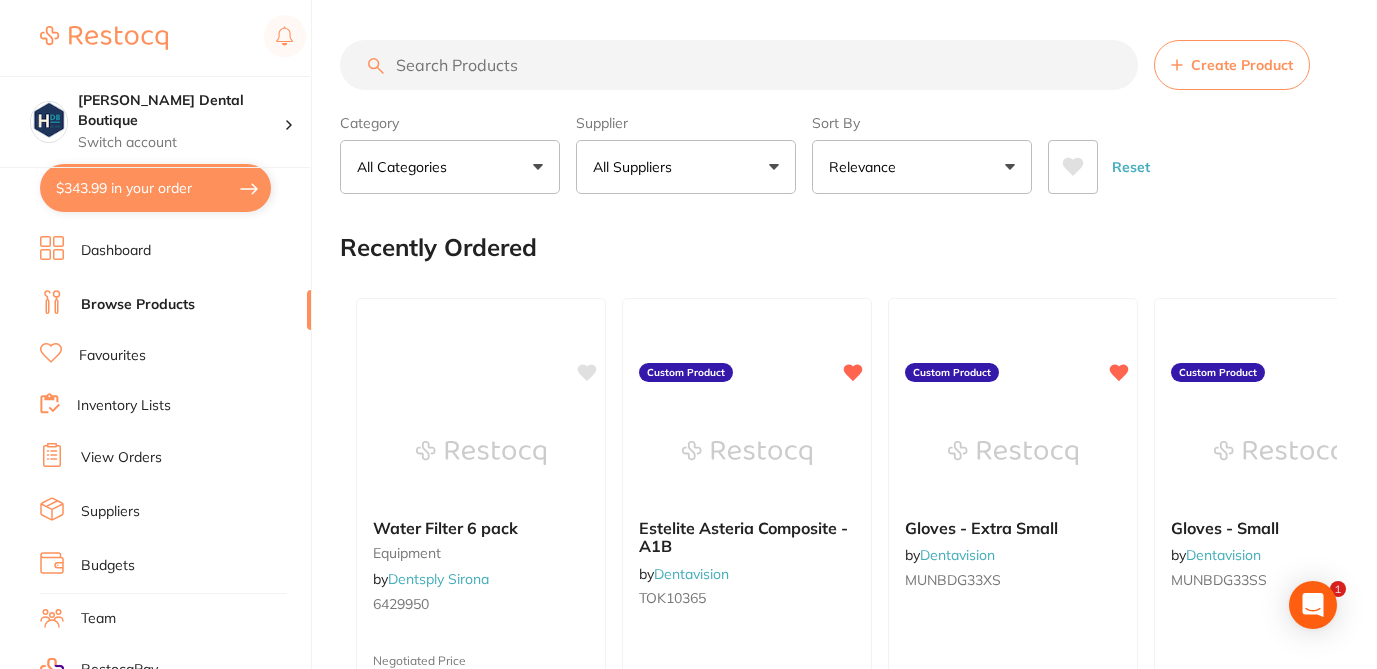 click at bounding box center (739, 65) 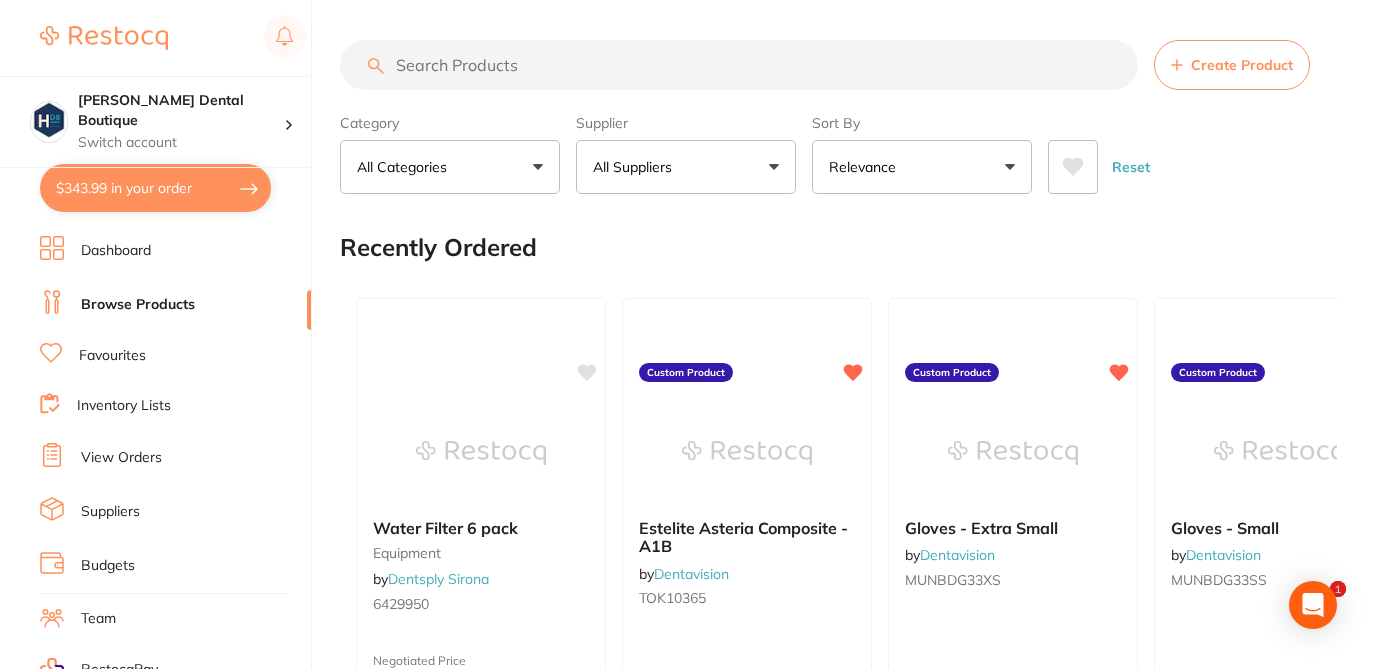 paste on "605328" 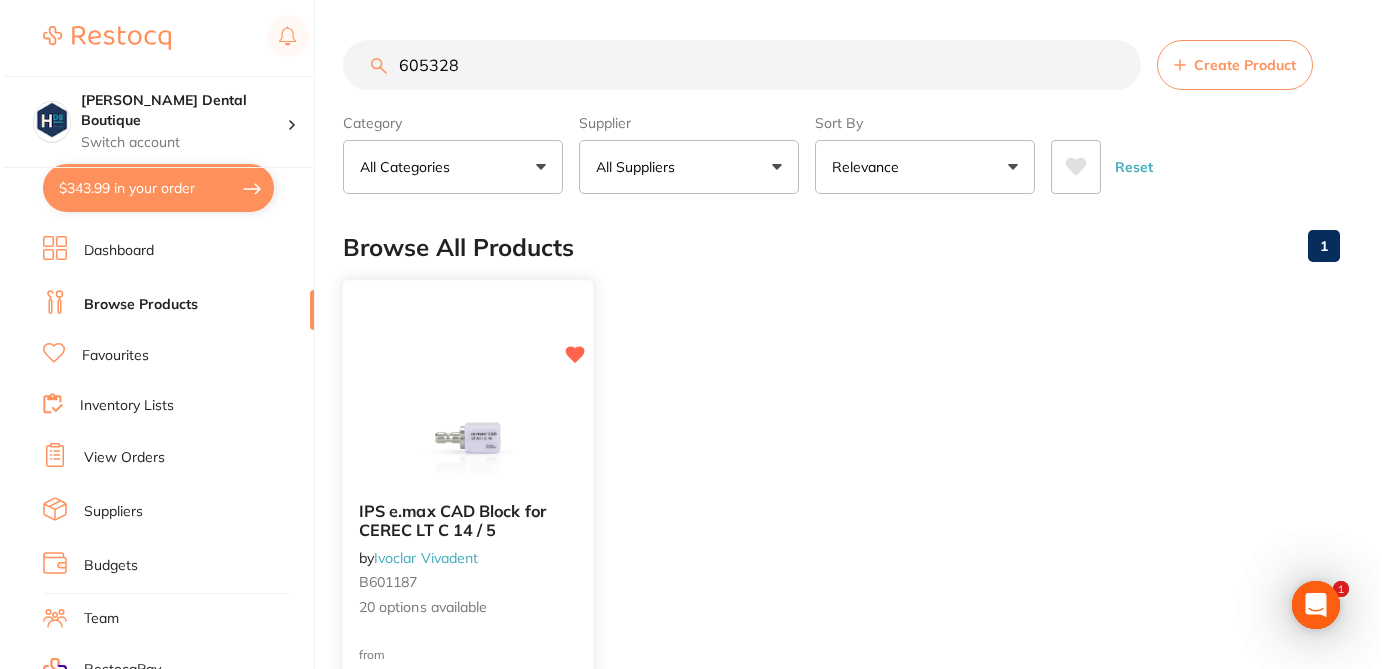 scroll, scrollTop: 0, scrollLeft: 0, axis: both 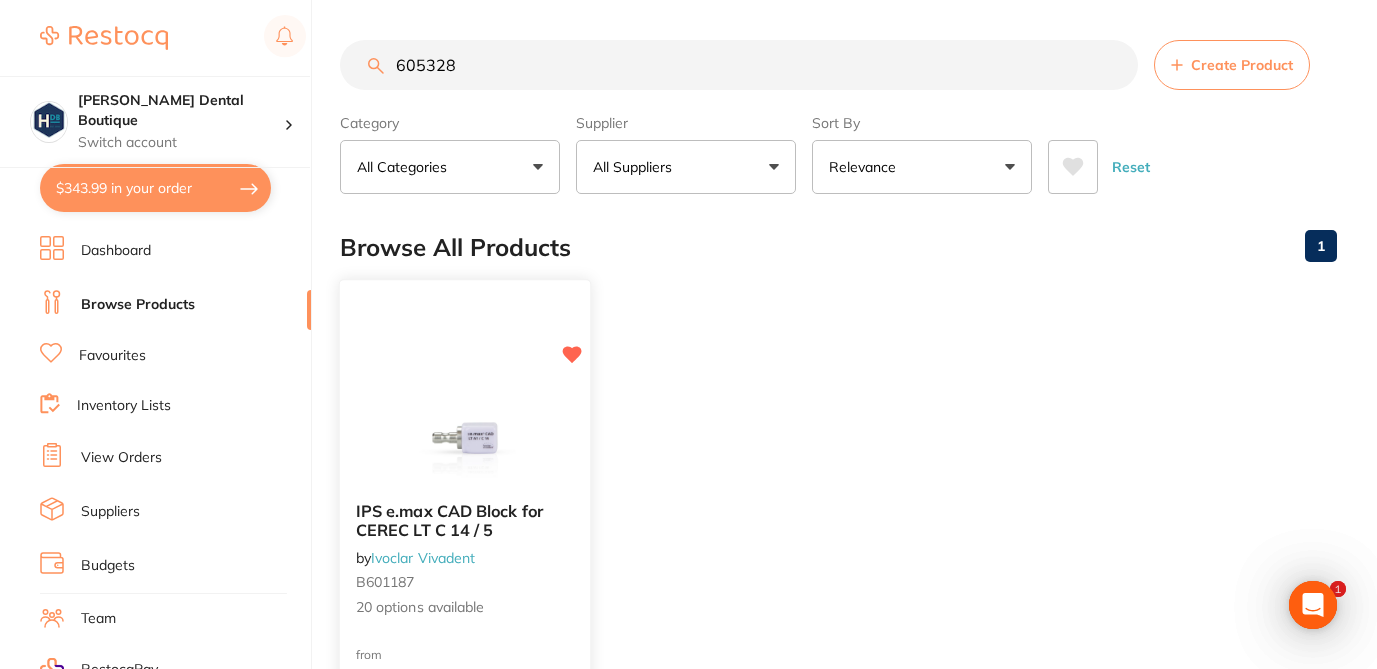click on "IPS e.max CAD Block for CEREC LT C 14 / 5   by  Ivoclar Vivadent B601187   20 options available" at bounding box center [465, 560] 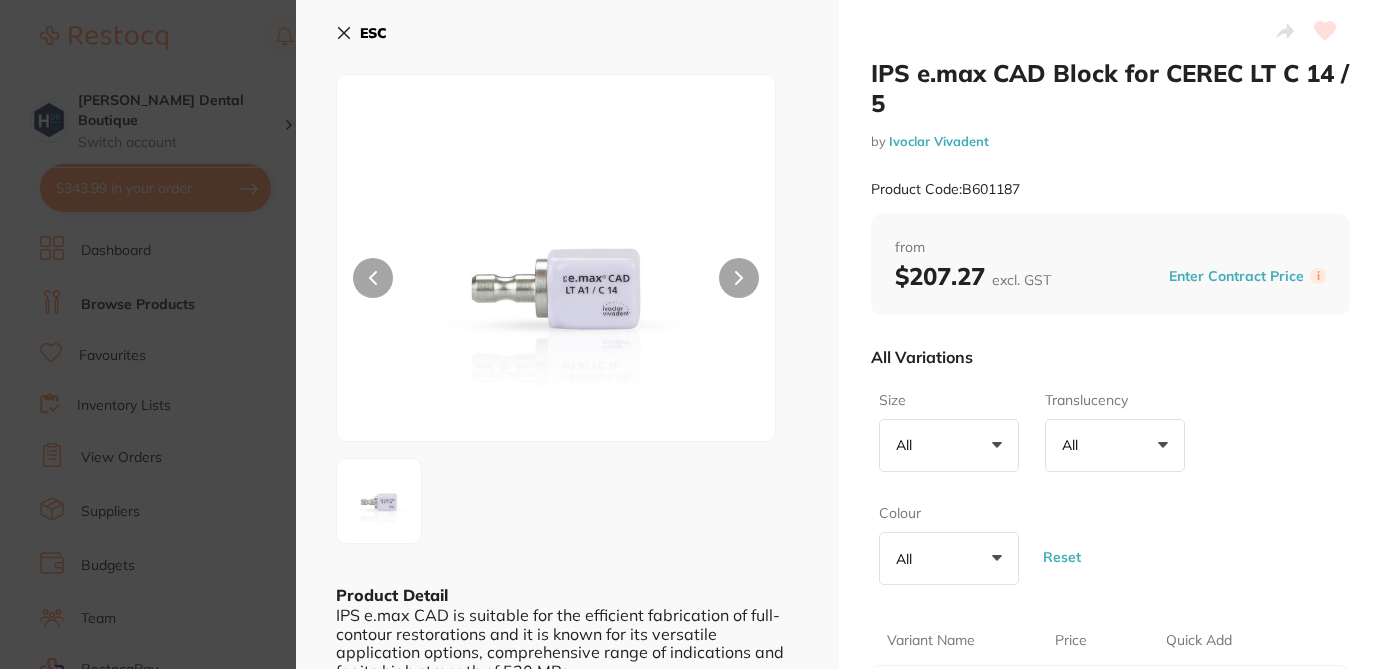 click on "All Variations" at bounding box center (1110, 357) 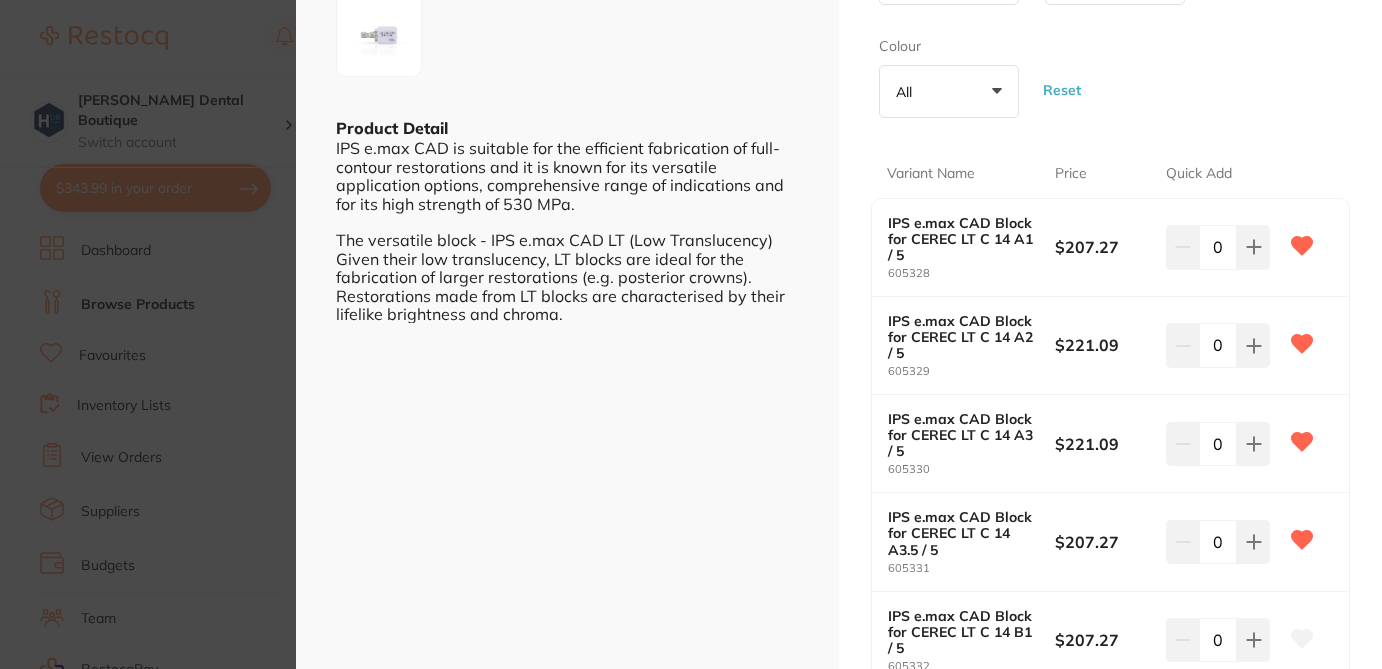 scroll, scrollTop: 520, scrollLeft: 0, axis: vertical 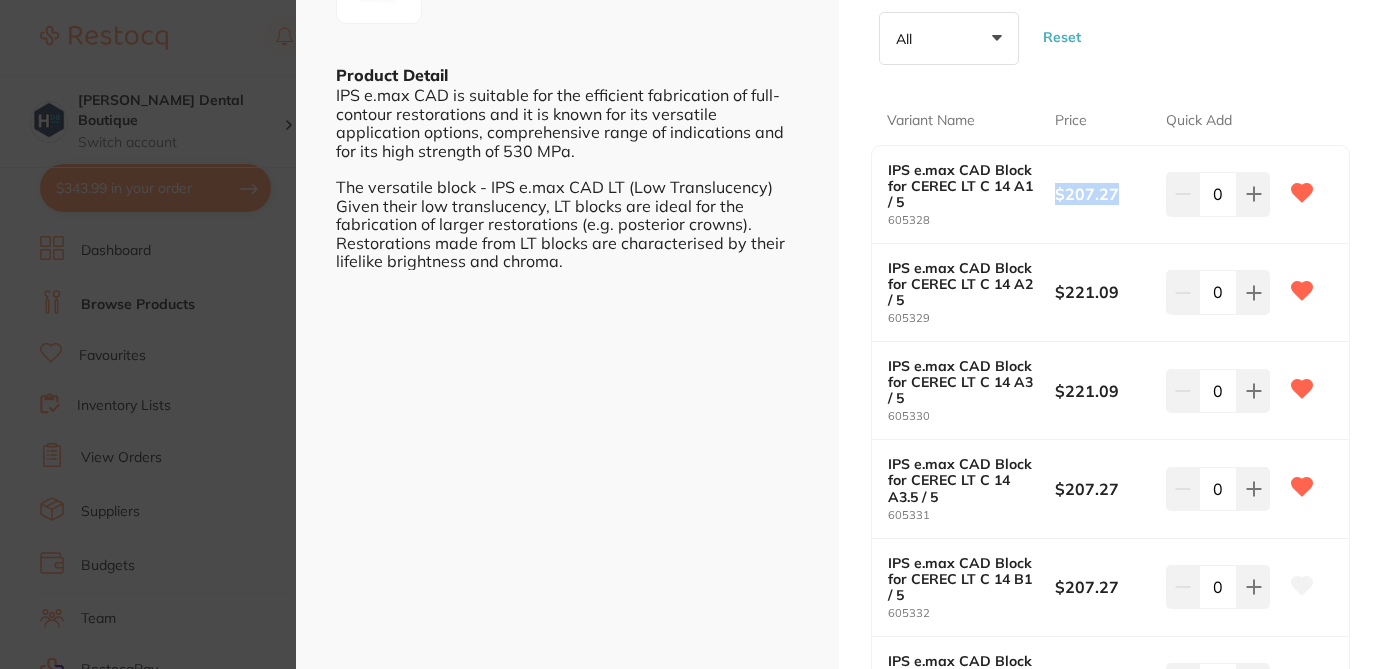 drag, startPoint x: 1118, startPoint y: 195, endPoint x: 1052, endPoint y: 190, distance: 66.189125 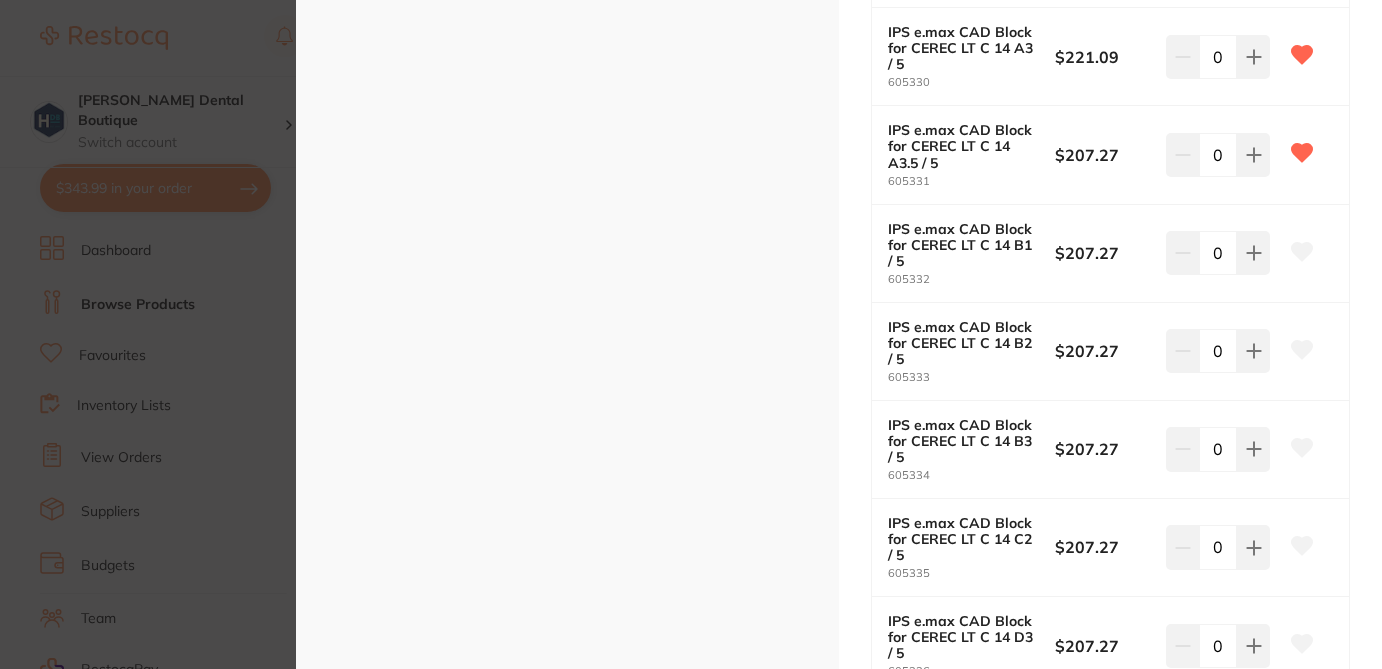 scroll, scrollTop: 458, scrollLeft: 0, axis: vertical 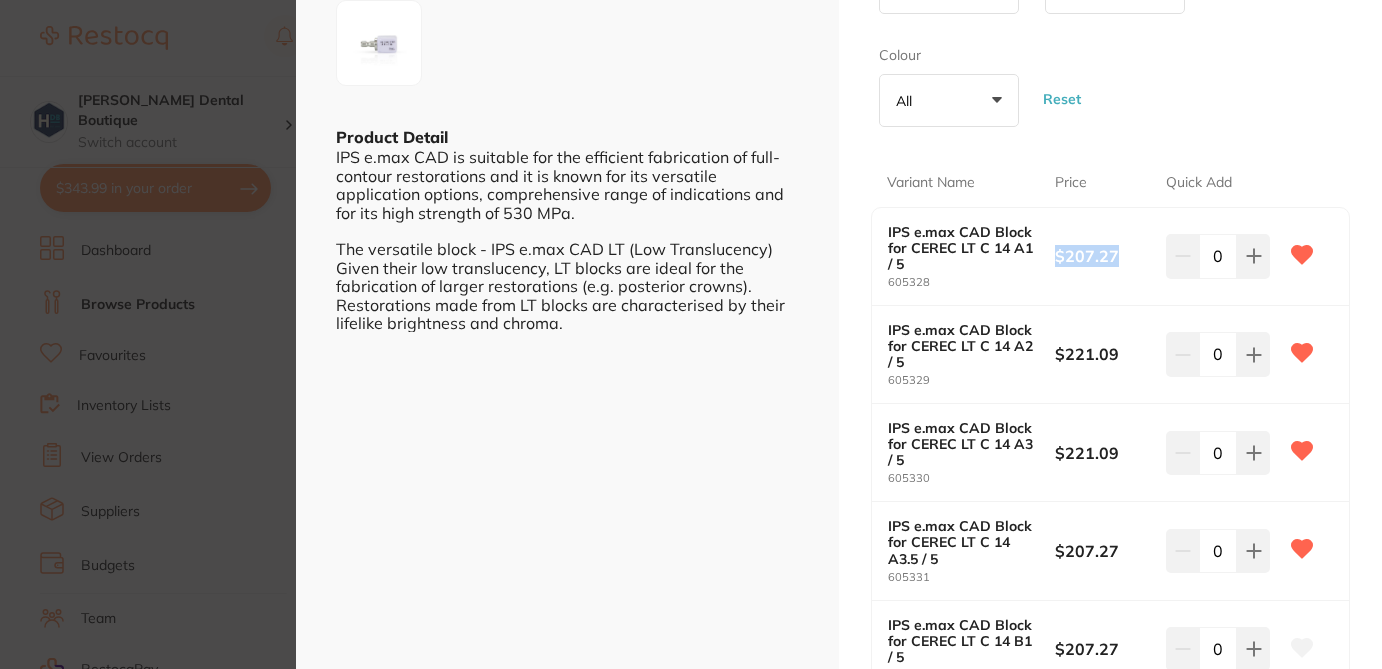 click on "IPS e.max CAD Block for CEREC LT C 14 / 5 by   Ivoclar Vivadent Product Code:  B601187 ESC         Product Detail IPS e.max CAD is suitable for the efficient fabrication of full-contour restorations and it is known for its versatile application options, comprehensive range of indications and for its high strength of 530 MPa. The versatile block - IPS e.max CAD LT (Low Translucency) Given their low translucency, LT blocks are ideal for the fabrication of larger restorations (e.g. posterior crowns). Restorations made from LT blocks are characterised by their lifelike brightness and chroma. IPS e.max CAD Block for CEREC LT C 14 / 5 by   Ivoclar Vivadent Product Code:  B601187 from $207.27     excl. GST Enter Contract Price i All Variations Size All +0 All C 14 Translucency All +0 All LT Colour All +0 All A1 A2 A3 A3.5 A4 B1 B2 B3 B4 BL1 BL2 BL3 BL4 C1 C2 C3 C4 D2 D3 D4 Reset Variant   Name Price Quick Add IPS e.max CAD Block for CEREC LT C 14 A1 / 5 605328 $207.27     0         605329 $221.09     0             0" at bounding box center [691, 334] 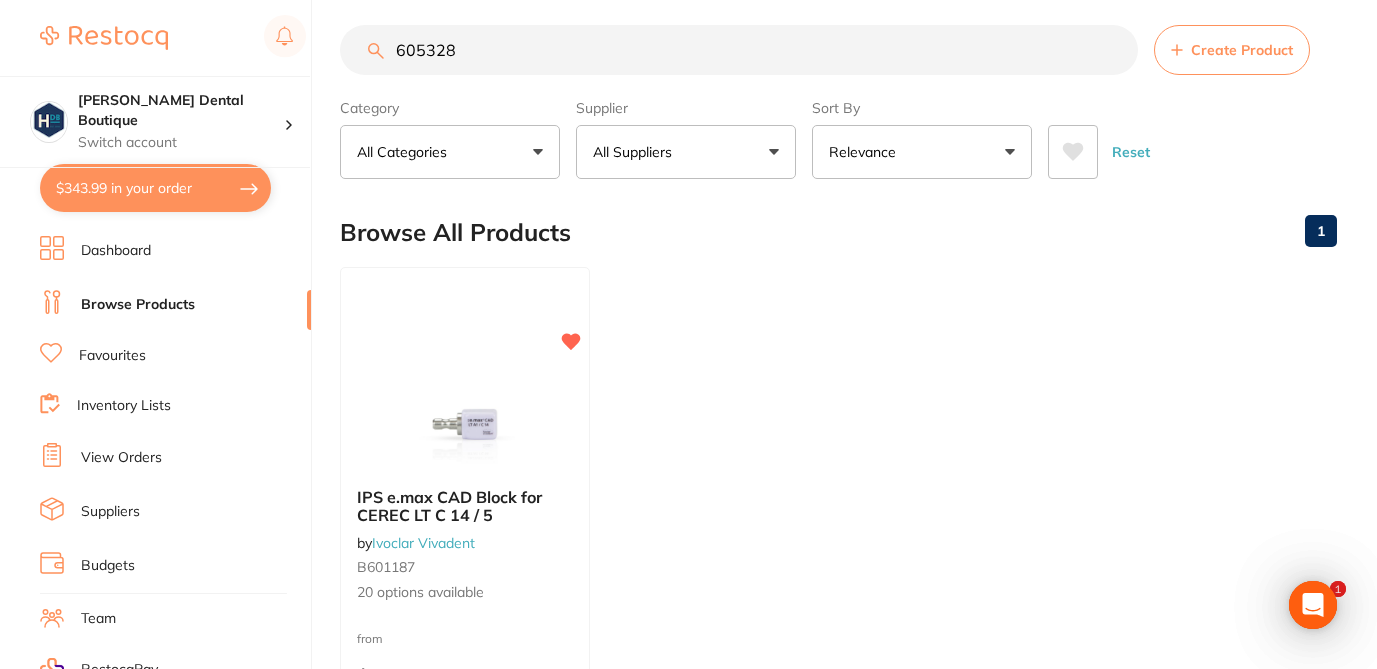 scroll, scrollTop: 0, scrollLeft: 0, axis: both 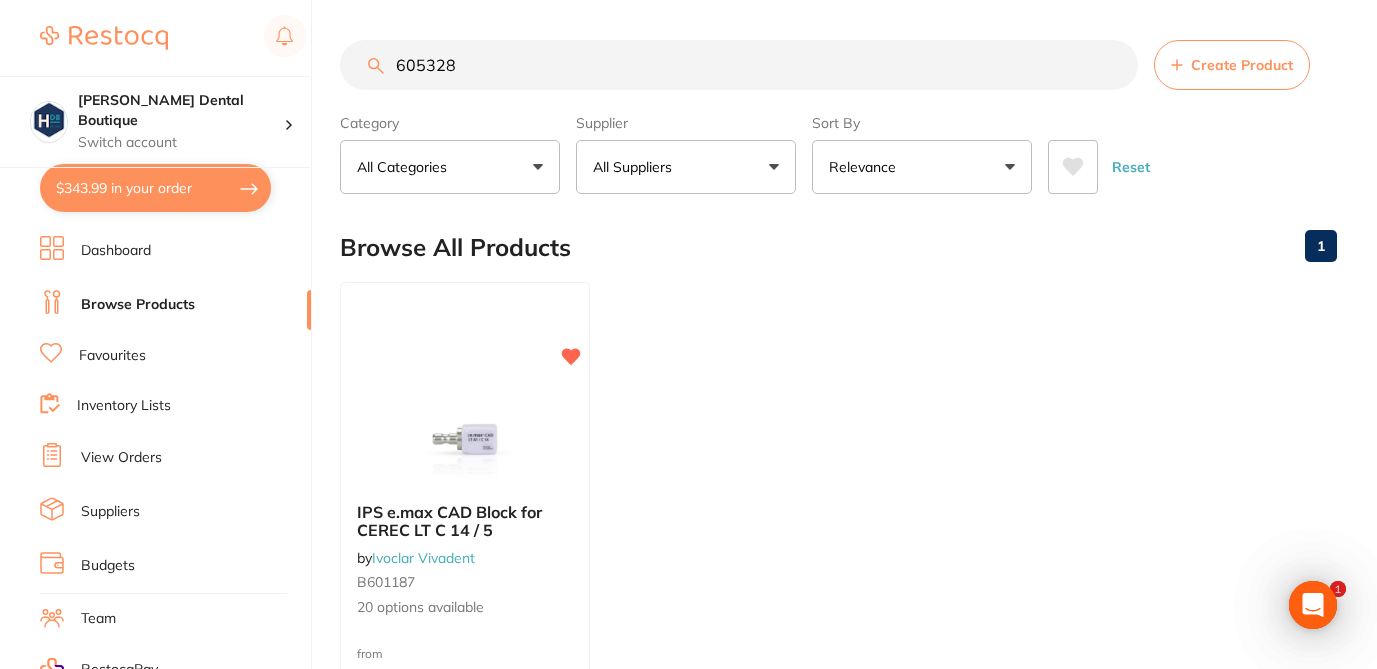 drag, startPoint x: 461, startPoint y: 66, endPoint x: 345, endPoint y: 64, distance: 116.01724 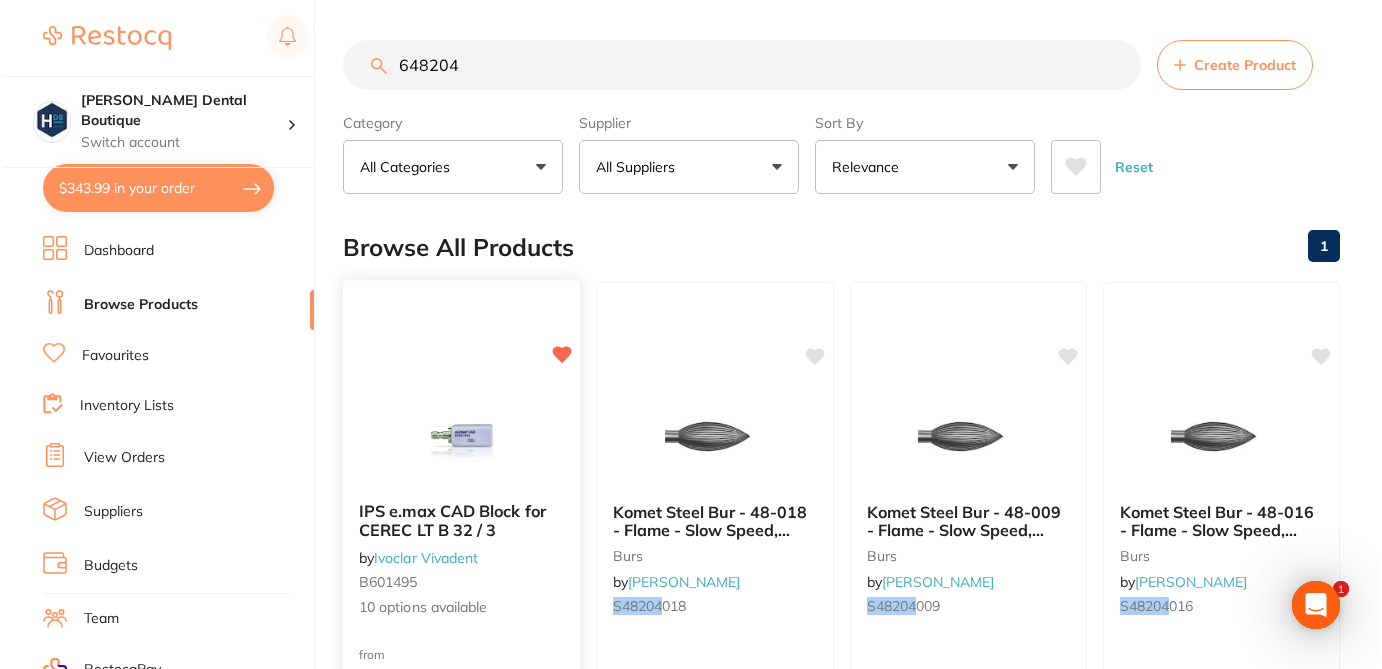 scroll, scrollTop: 0, scrollLeft: 0, axis: both 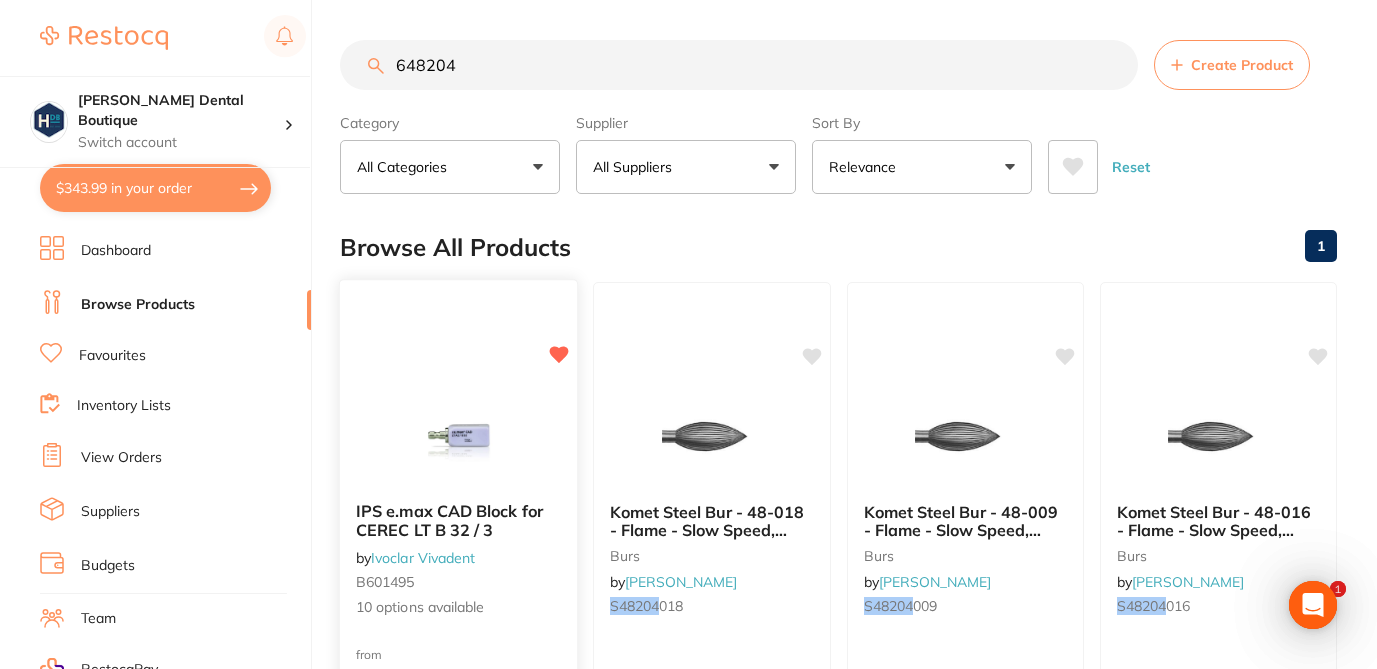 click on "10 options available" at bounding box center (458, 608) 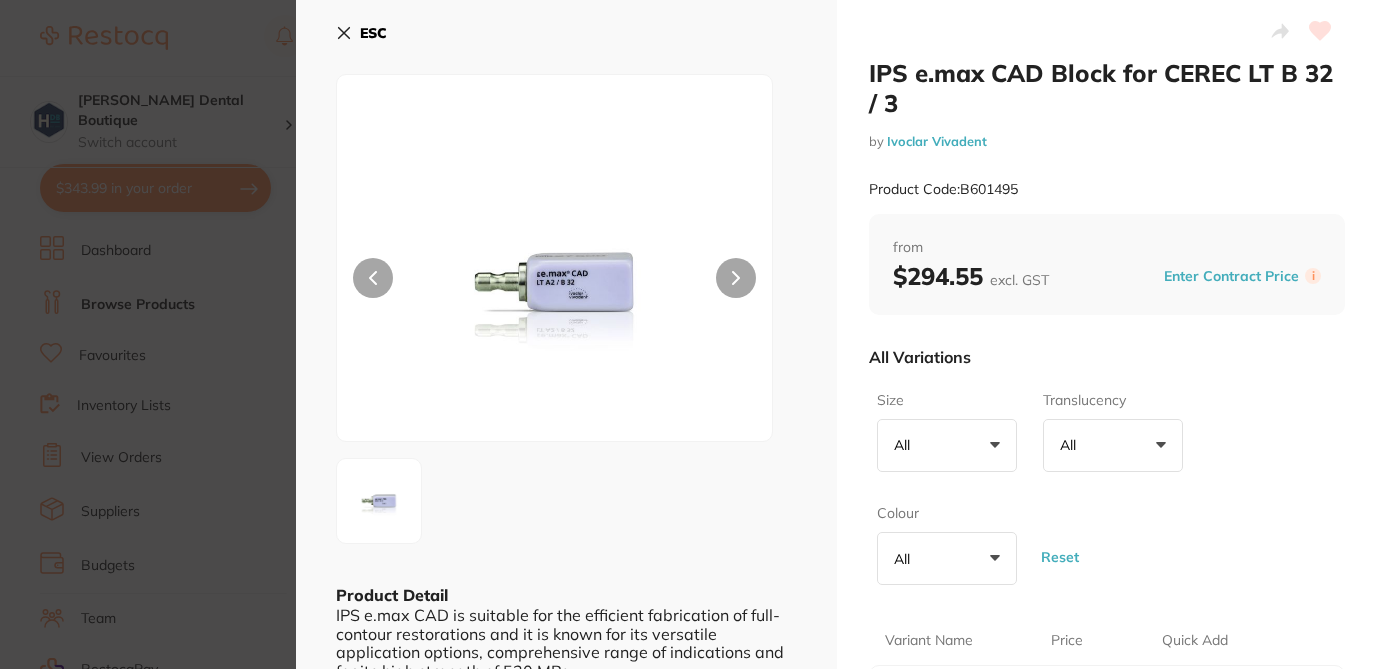 click on "All Variations" at bounding box center (1107, 357) 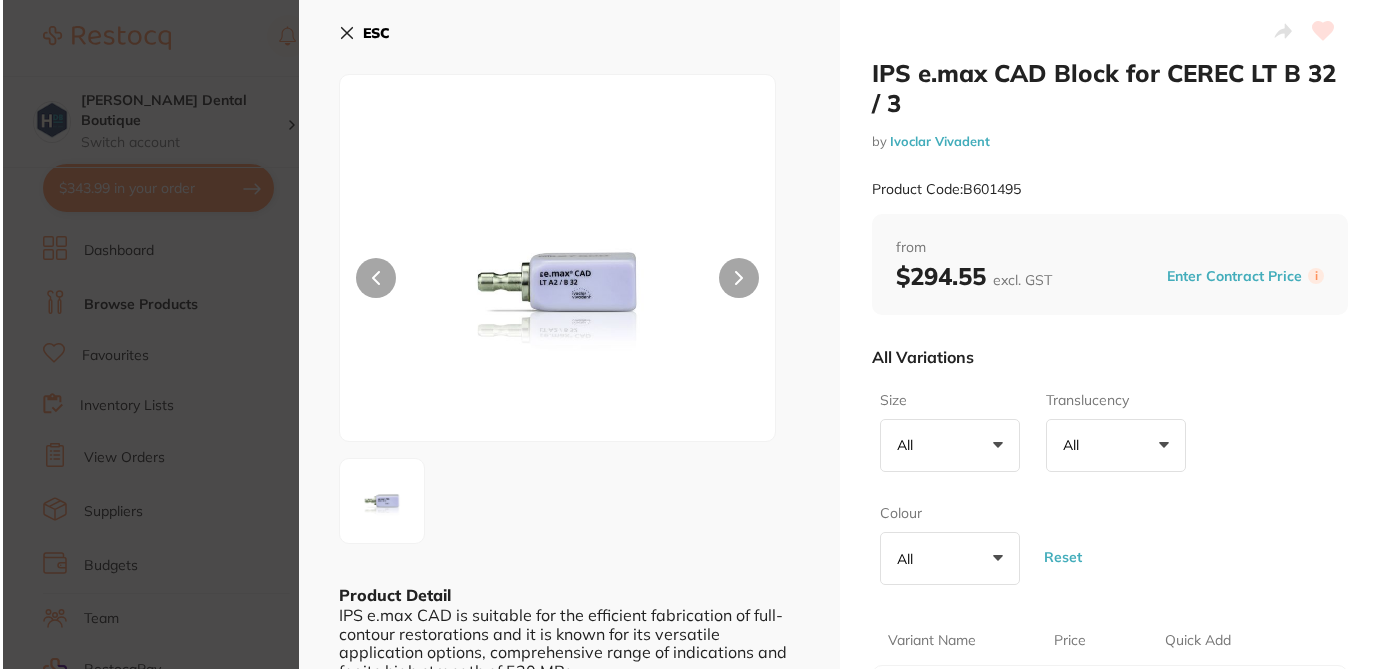 scroll, scrollTop: 160, scrollLeft: 0, axis: vertical 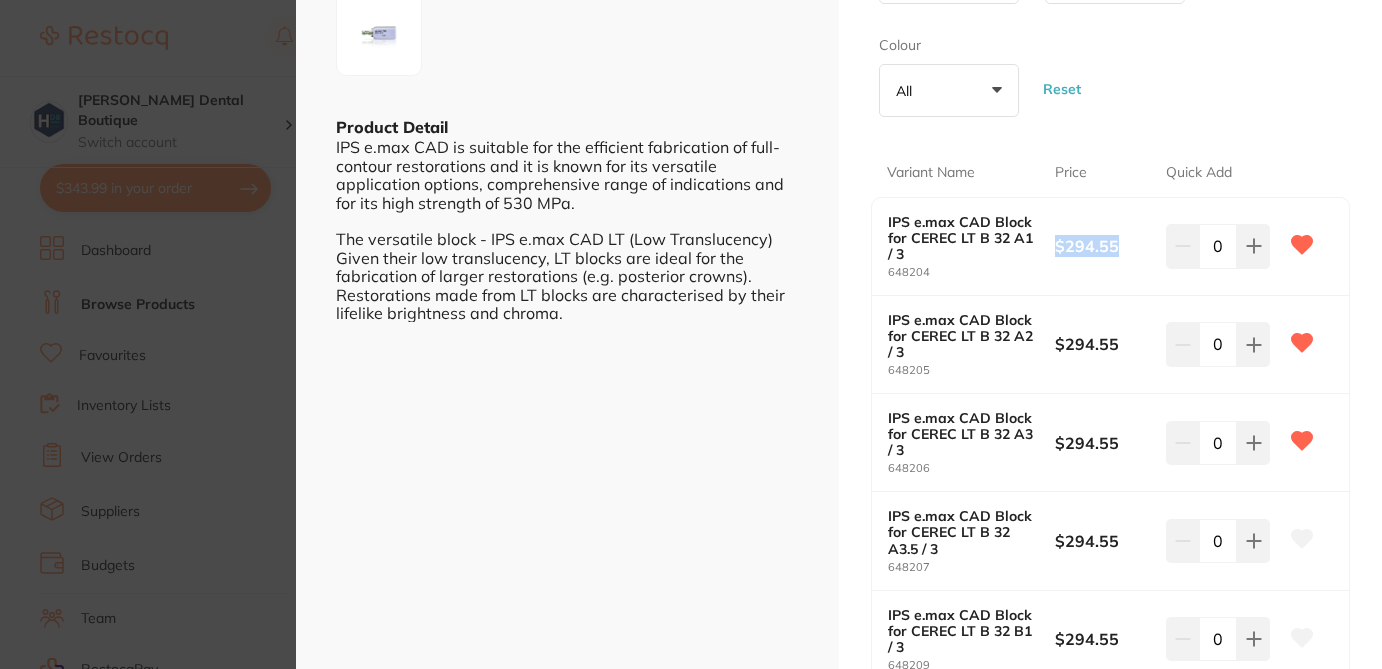 drag, startPoint x: 1051, startPoint y: 247, endPoint x: 1118, endPoint y: 246, distance: 67.00746 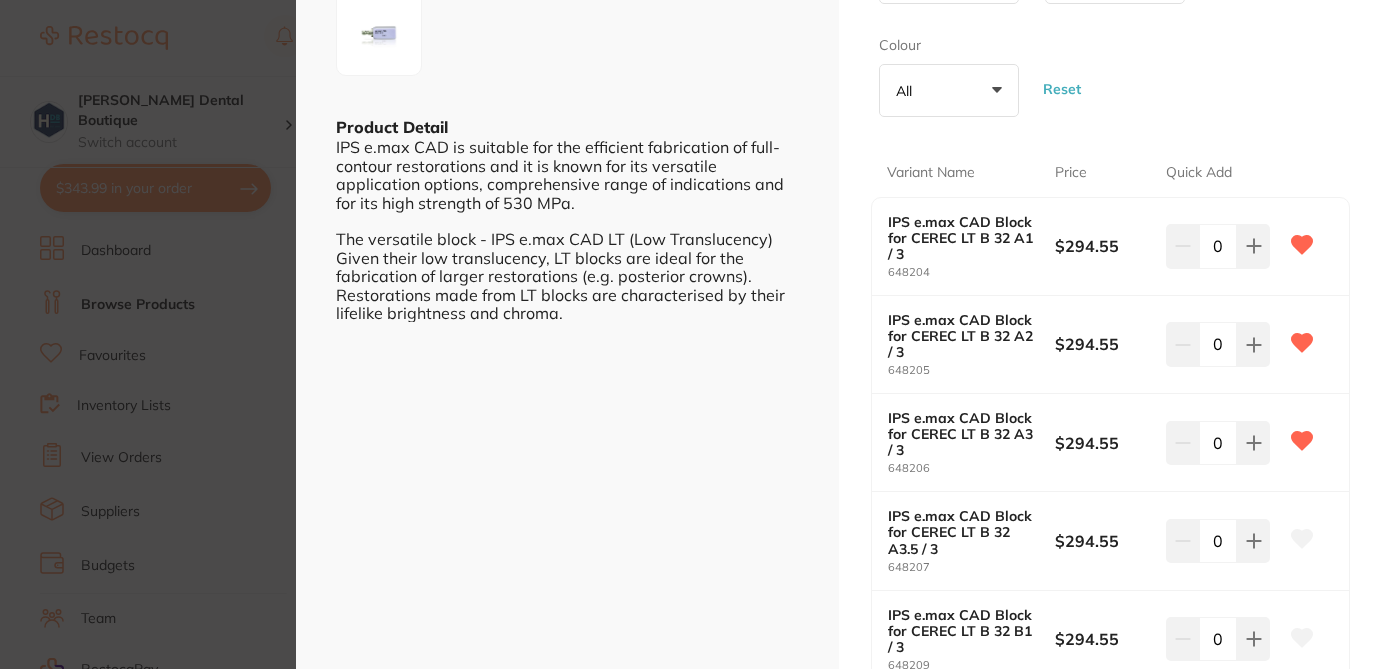 click on "Size All +0 All B 32 Translucency All +0 All LT Colour All +0 All A1 A2 A3 A3.5 B1 B2 BL2 C1 C2 D2 Reset" at bounding box center (1110, 20) 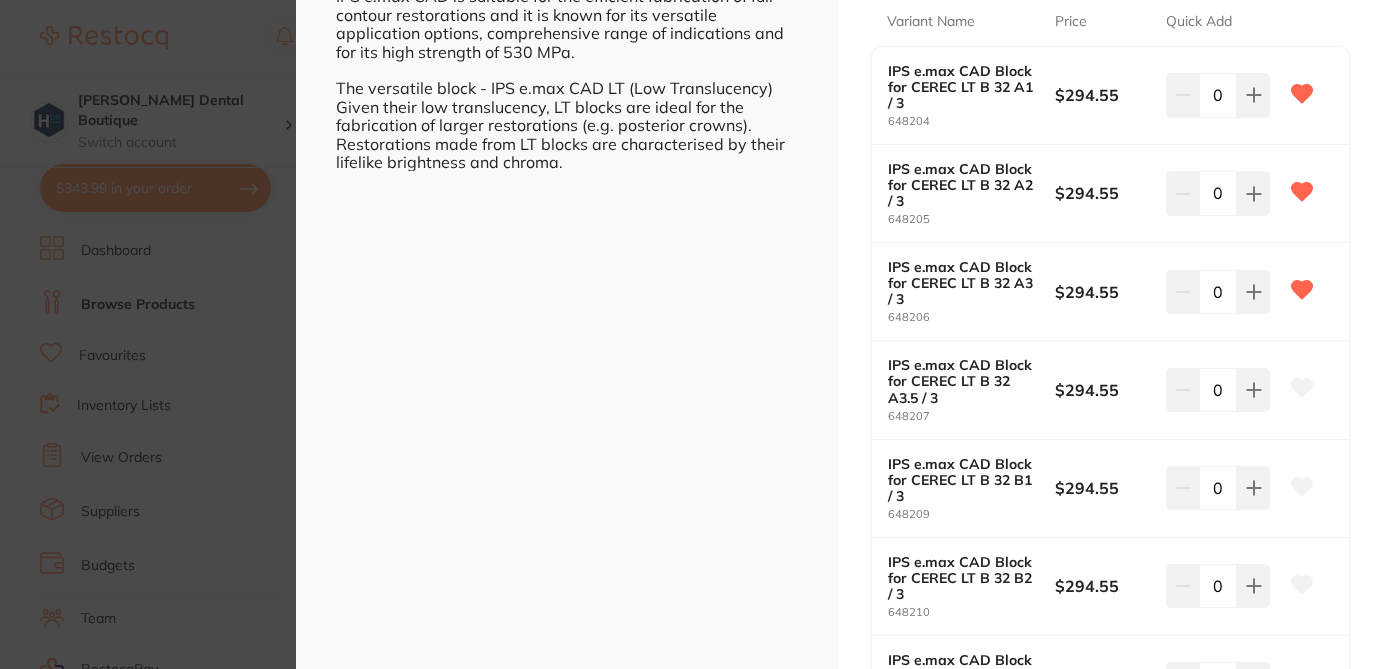 scroll, scrollTop: 628, scrollLeft: 0, axis: vertical 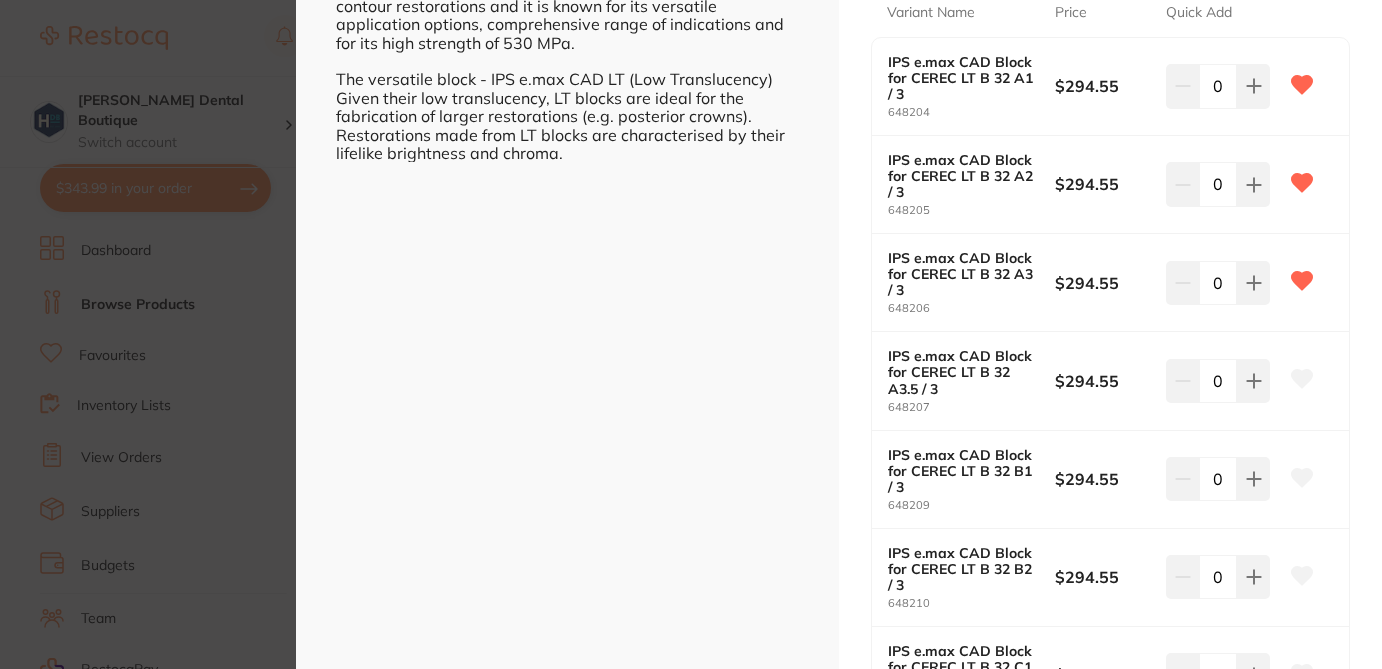 click on "IPS e.max CAD Block for CEREC LT B 32 / 3 by   Ivoclar Vivadent Product Code:  B601495 ESC         Product Detail IPS e.max CAD is suitable for the efficient fabrication of full-contour restorations and it is known for its versatile application options, comprehensive range of indications and for its high strength of 530 MPa. The versatile block - IPS e.max CAD LT (Low Translucency) Given their low translucency, LT blocks are ideal for the fabrication of larger restorations (e.g. posterior crowns). Restorations made from LT blocks are characterised by their lifelike brightness and chroma. IPS e.max CAD Block for CEREC LT B 32 / 3 by   Ivoclar Vivadent Product Code:  B601495 from $294.55     excl. GST Enter Contract Price i All Variations Size All +0 All B 32 Translucency All +0 All LT Colour All +0 All A1 A2 A3 A3.5 B1 B2 BL2 C1 C2 D2 Reset Variant   Name Price Quick Add IPS e.max CAD Block for CEREC LT B 32 A1 / 3 648204 $294.55     0         IPS e.max CAD Block for CEREC LT B 32 A2 / 3 648205 $294.55     0" at bounding box center (691, 334) 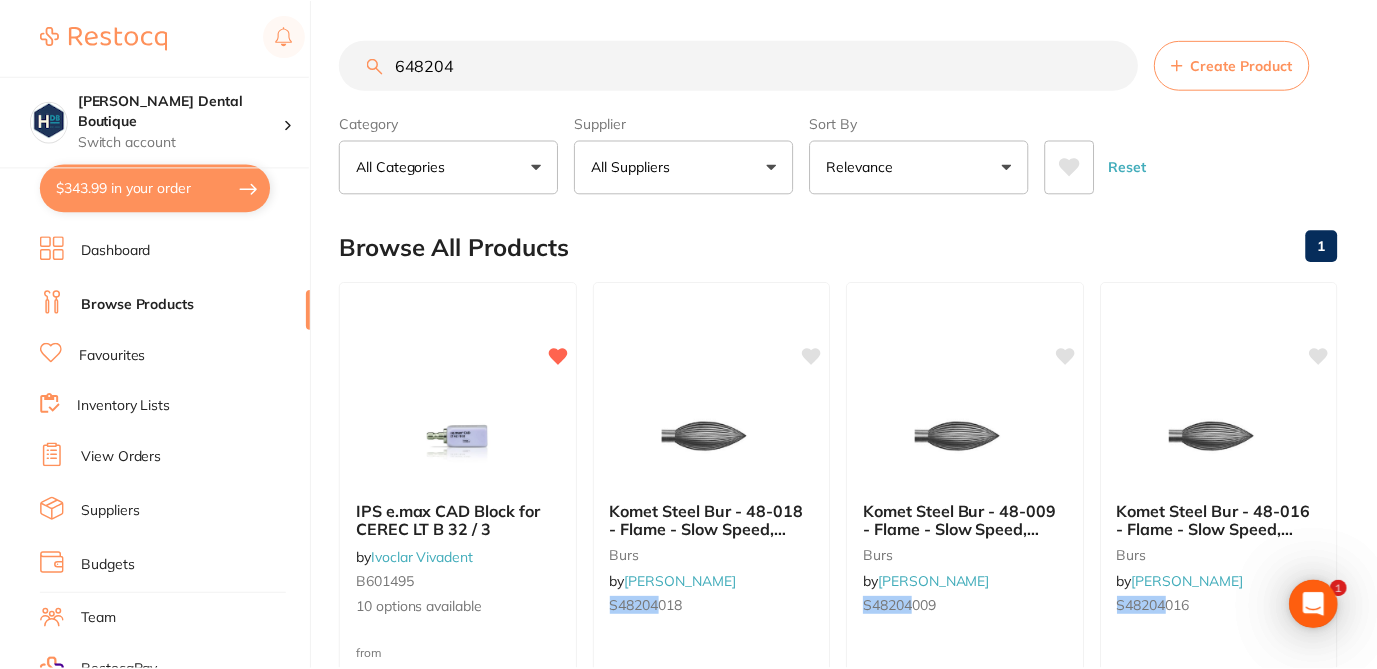 scroll, scrollTop: 1, scrollLeft: 0, axis: vertical 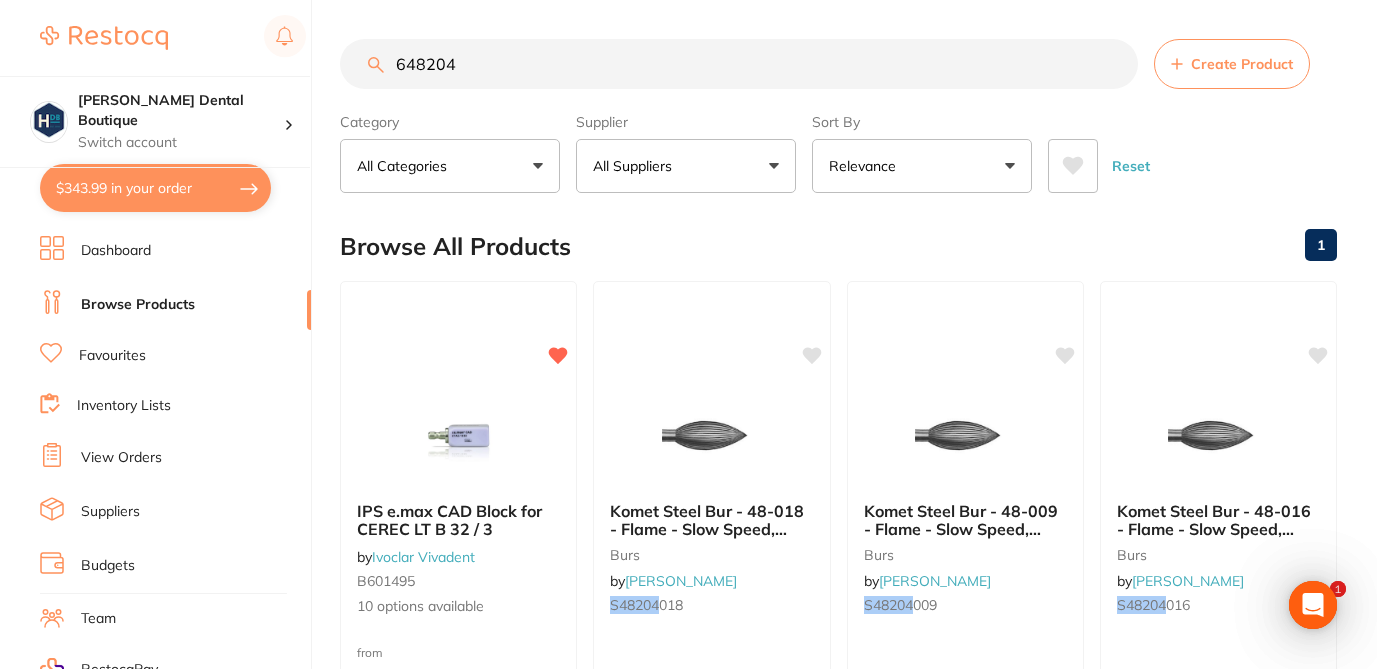 drag, startPoint x: 472, startPoint y: 63, endPoint x: 371, endPoint y: 54, distance: 101.4002 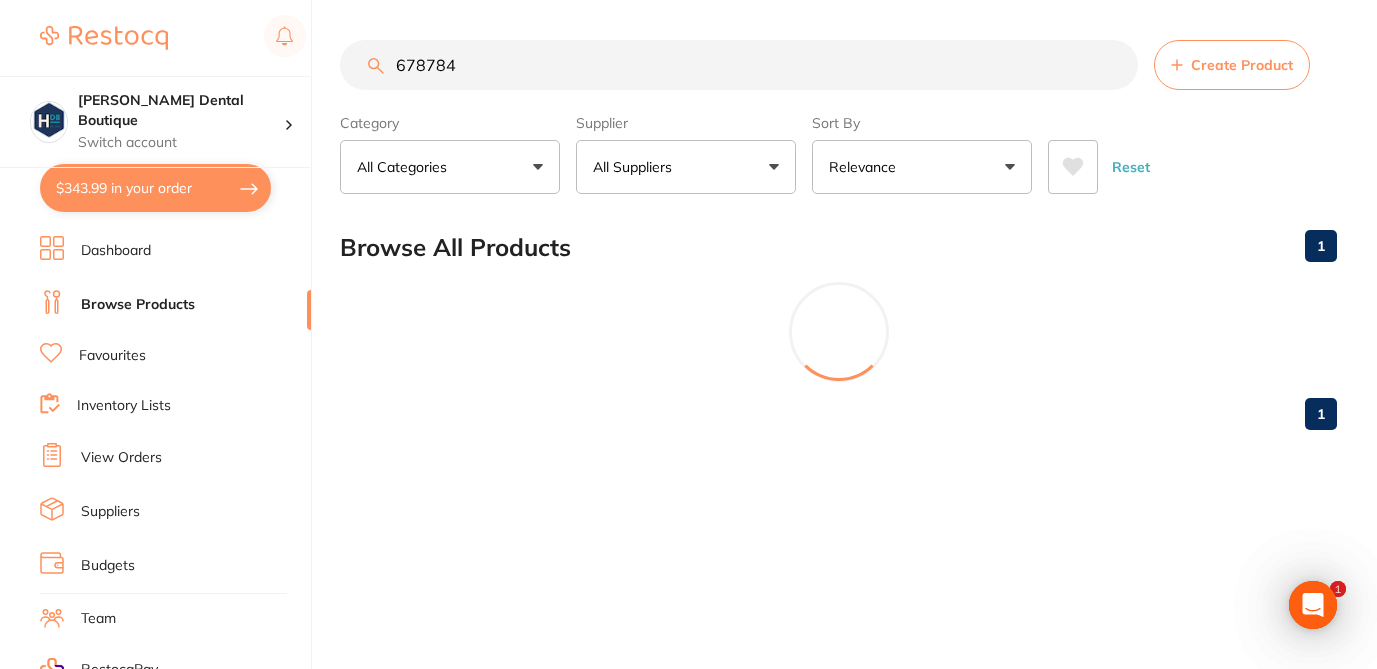 scroll, scrollTop: 0, scrollLeft: 0, axis: both 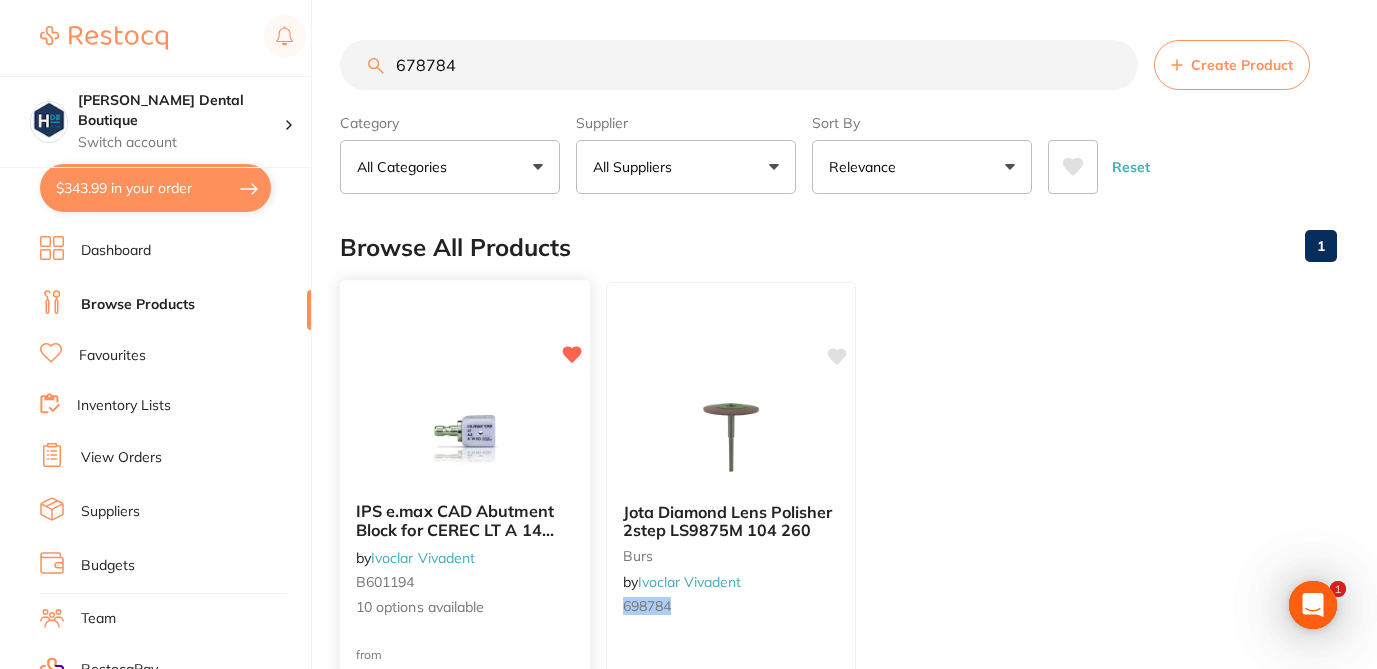 click on "IPS e.max CAD Abutment Block for CEREC LT A 14 Small / 5   by  Ivoclar Vivadent B601194   10 options available" at bounding box center [465, 560] 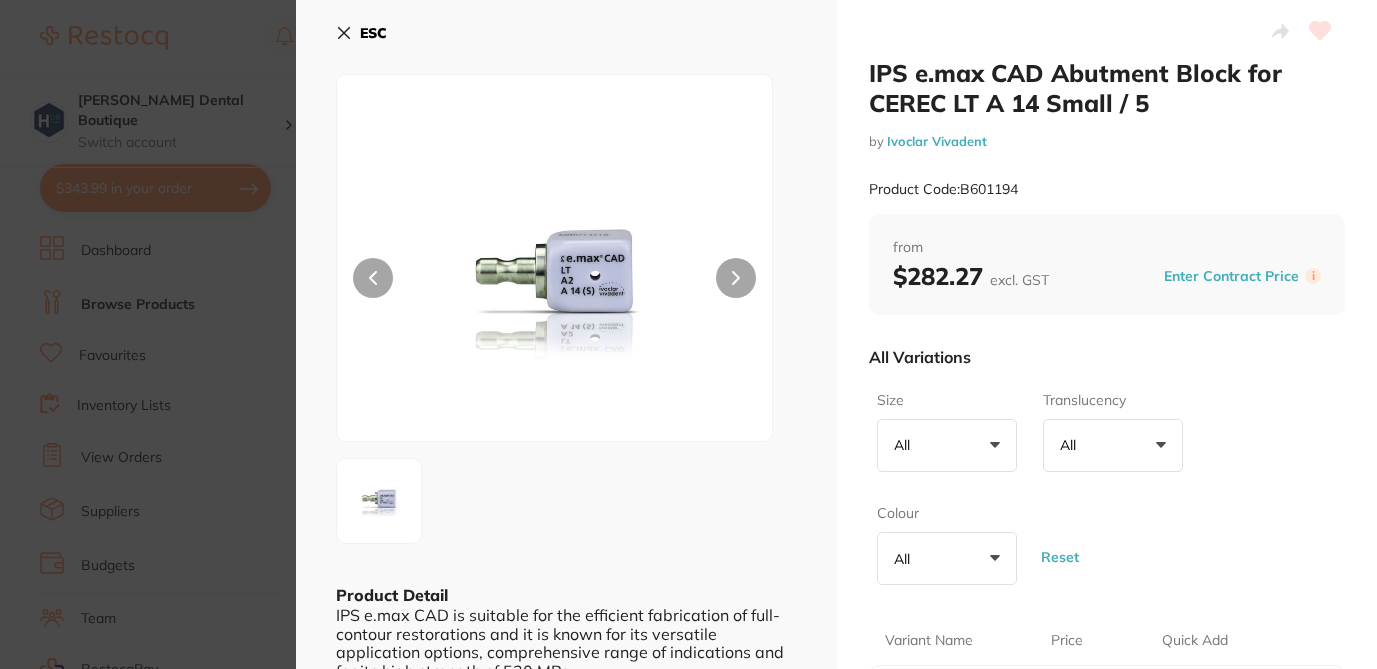 click on "All Variations" at bounding box center (1107, 357) 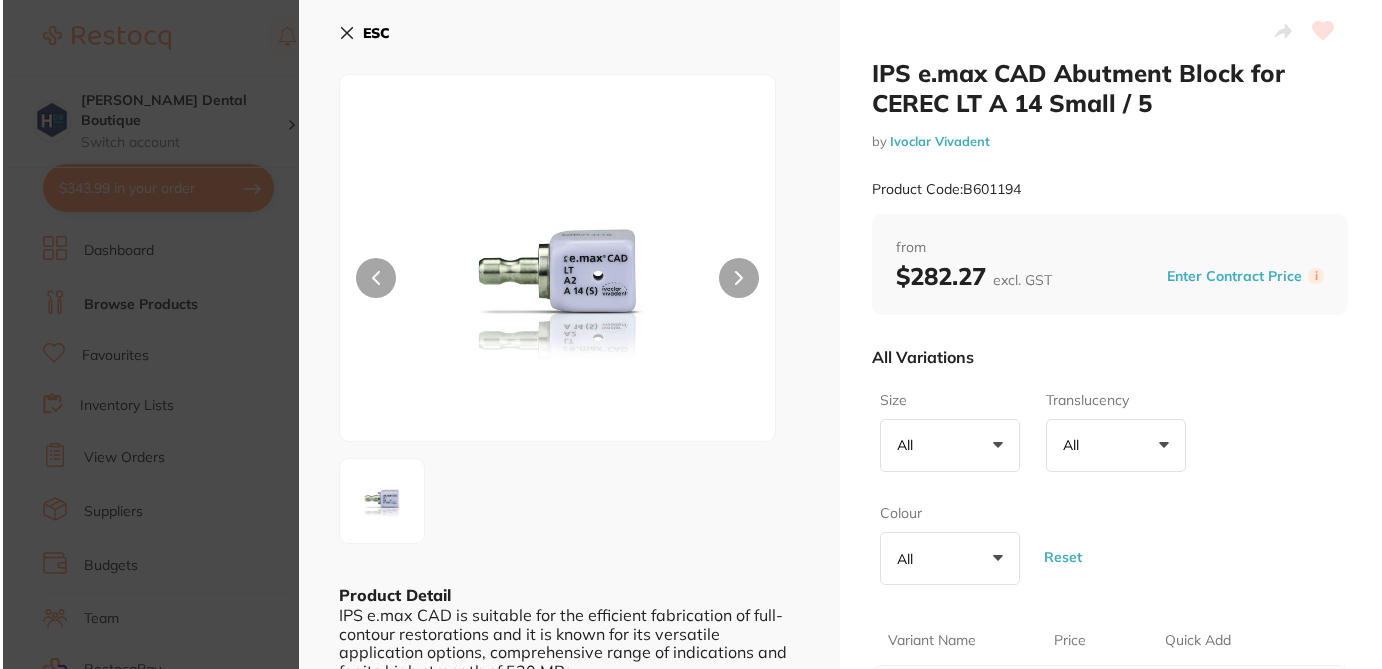 scroll, scrollTop: 40, scrollLeft: 0, axis: vertical 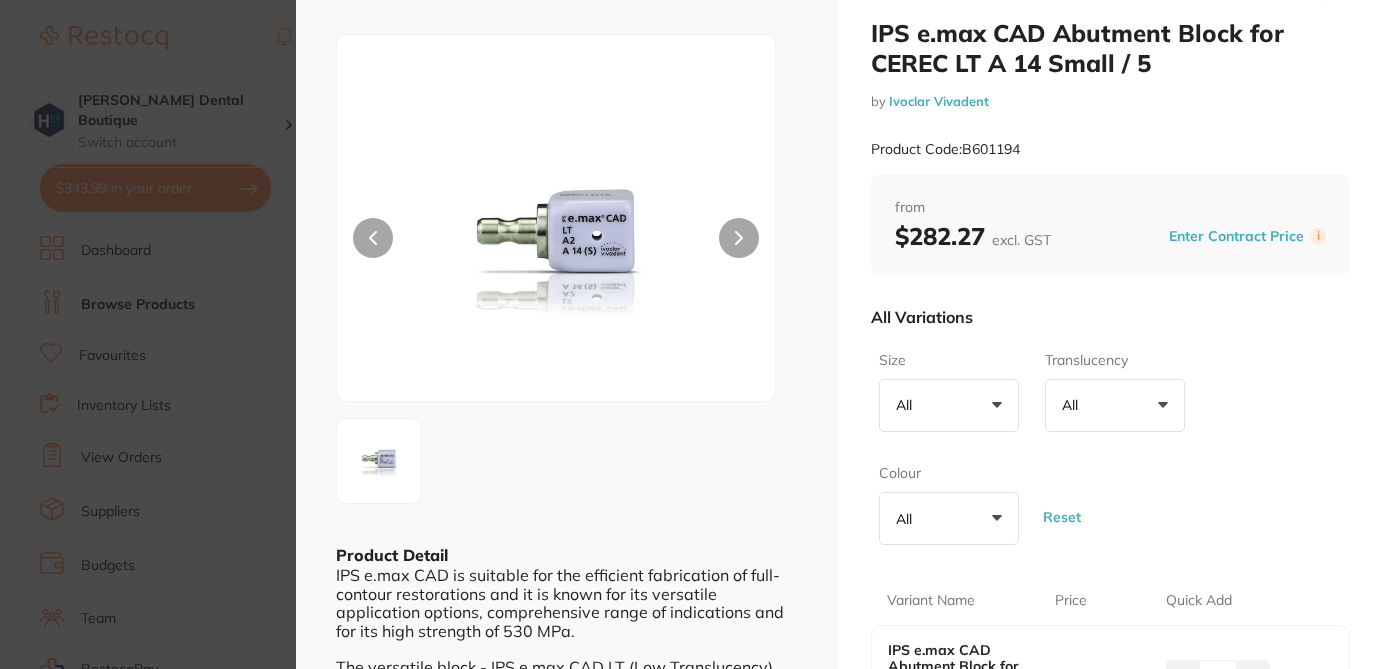 click on "Size All +0 All A 14 S Translucency All +0 All LT Colour All +0 All A1 A2 A3 A3.5 B1 B2 BL2 C1 C2 D2 Reset" at bounding box center [1110, 448] 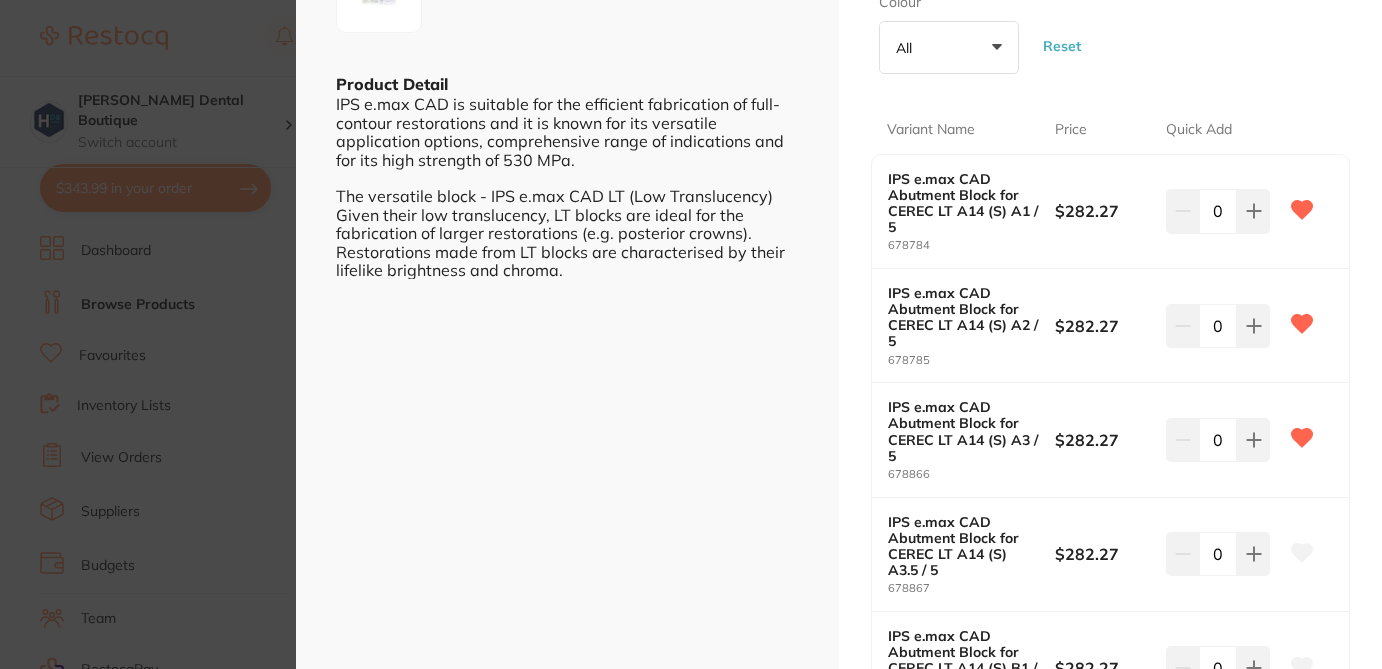 scroll, scrollTop: 520, scrollLeft: 0, axis: vertical 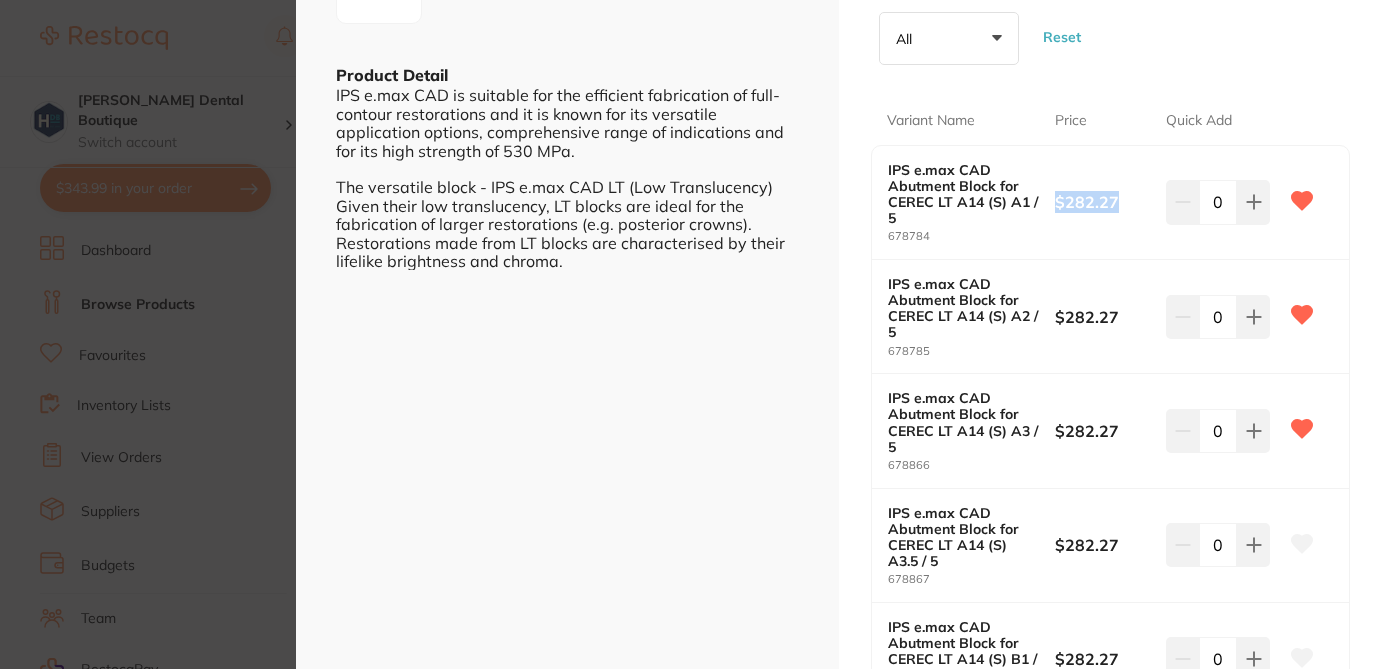 drag, startPoint x: 1124, startPoint y: 200, endPoint x: 1052, endPoint y: 204, distance: 72.11102 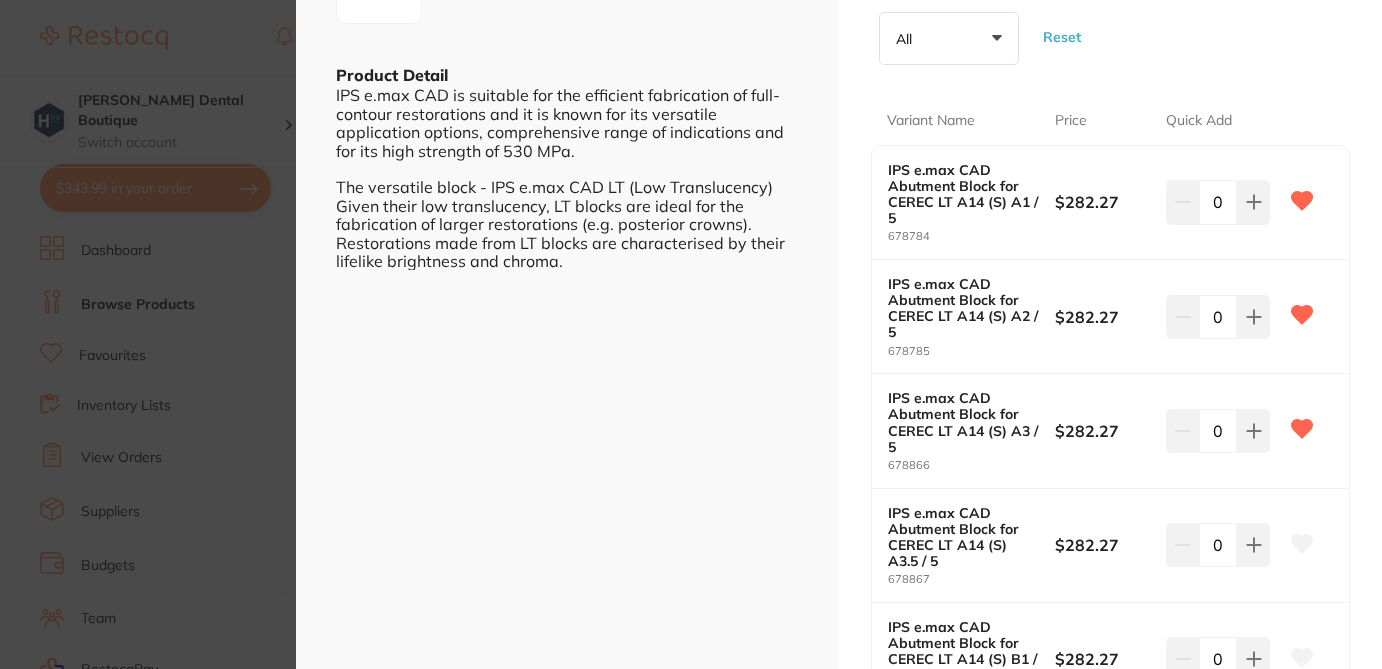 click on "Price" at bounding box center (1111, 121) 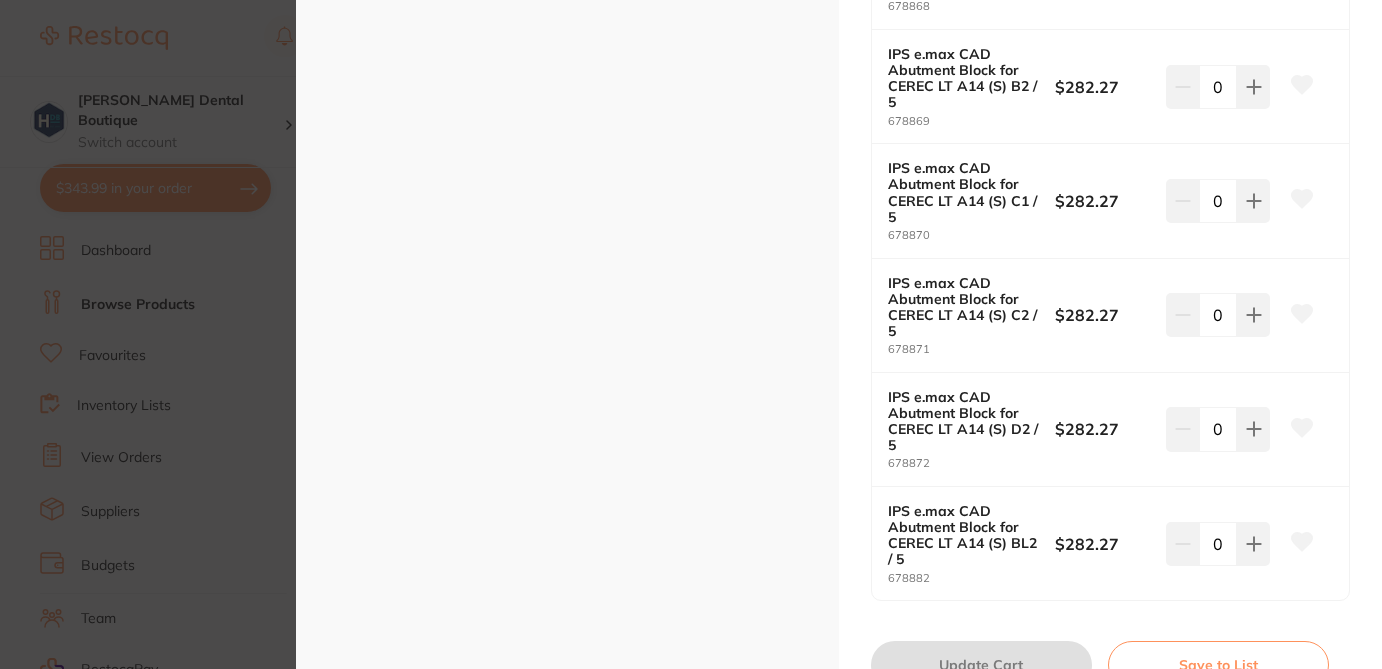 scroll, scrollTop: 1280, scrollLeft: 0, axis: vertical 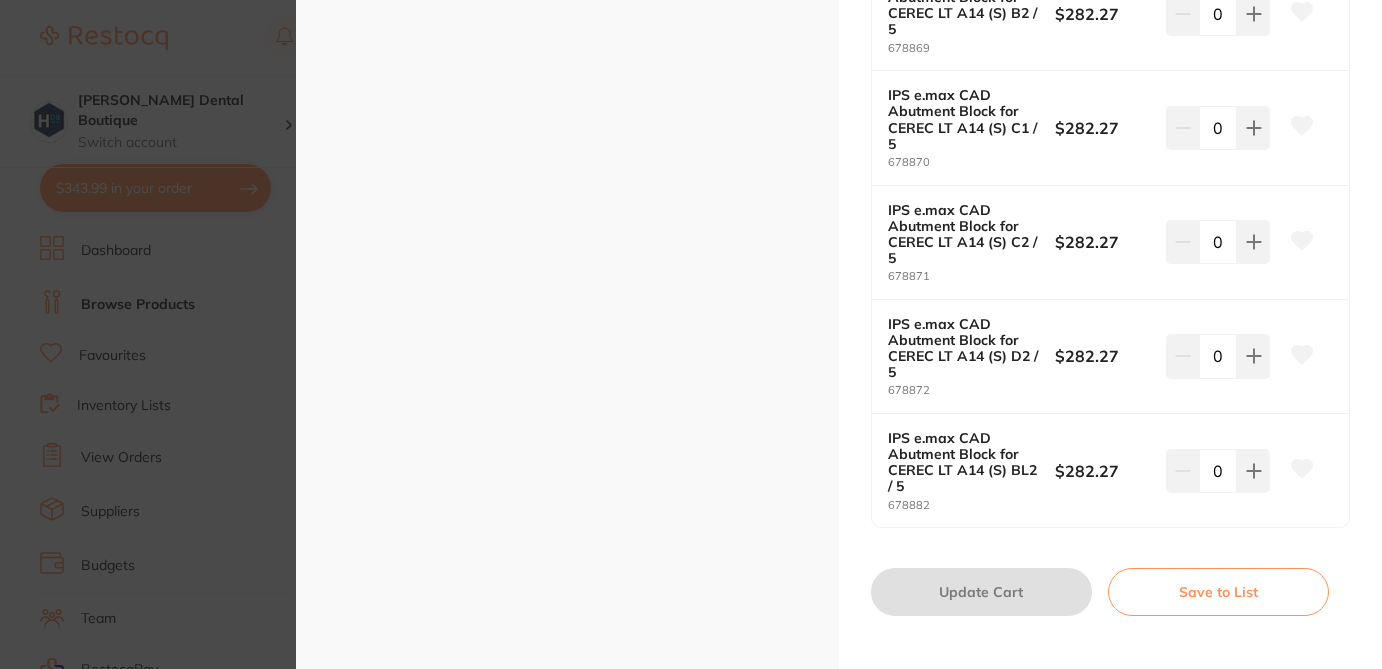 click on "IPS e.max CAD Abutment Block for CEREC LT A 14 Small / 5 by   Ivoclar Vivadent Product Code:  B601194 ESC         Product Detail IPS e.max CAD is suitable for the efficient fabrication of full-contour restorations and it is known for its versatile application options, comprehensive range of indications and for its high strength of 530 MPa. The versatile block - IPS e.max CAD LT (Low Translucency) Given their low translucency, LT blocks are ideal for the fabrication of larger restorations (e.g. posterior crowns). Restorations made from LT blocks are characterised by their lifelike brightness and chroma. IPS e.max CAD Abutment Block for CEREC LT A 14 Small / 5 by   Ivoclar Vivadent Product Code:  B601194 from $282.27     excl. GST Enter Contract Price i All Variations Size All +0 All A 14 S Translucency All +0 All LT Colour All +0 All A1 A2 A3 A3.5 B1 B2 BL2 C1 C2 D2 Reset Variant   Name Price Quick Add IPS e.max CAD Abutment Block for CEREC LT A14 (S) A1 / 5 678784 $282.27     0         678785 $282.27     0" at bounding box center [691, 334] 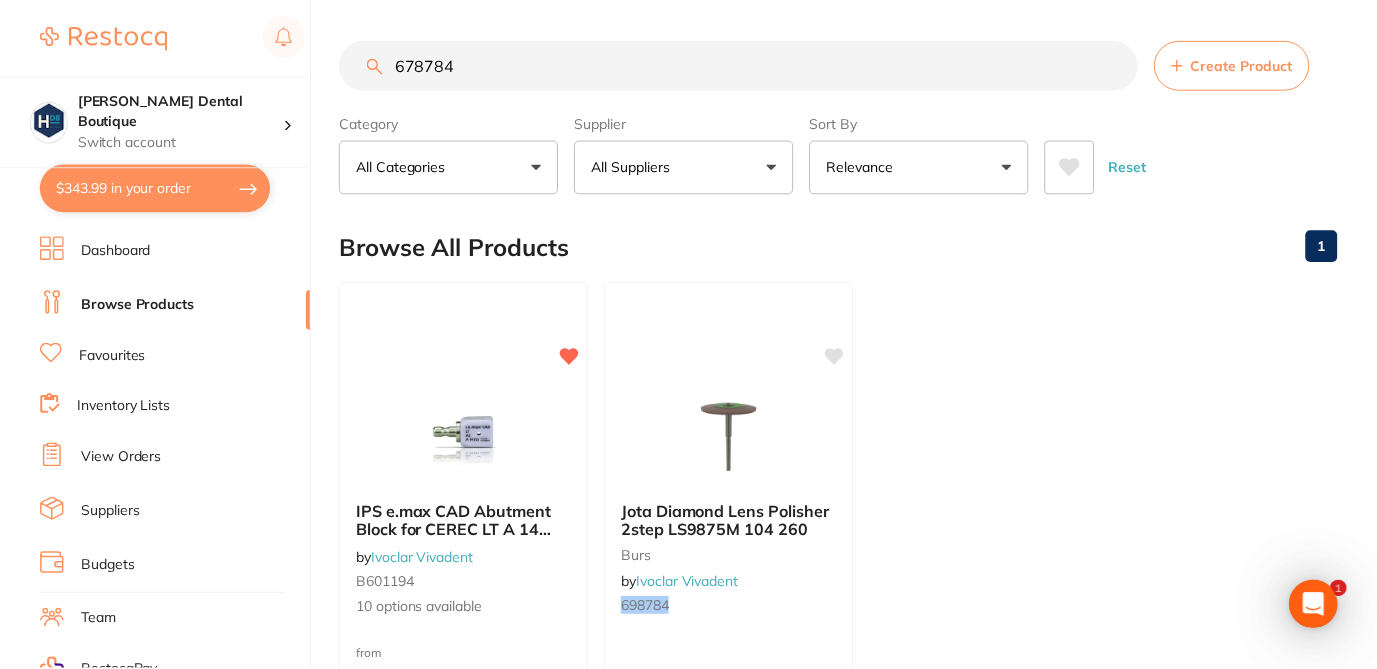 scroll, scrollTop: 1, scrollLeft: 0, axis: vertical 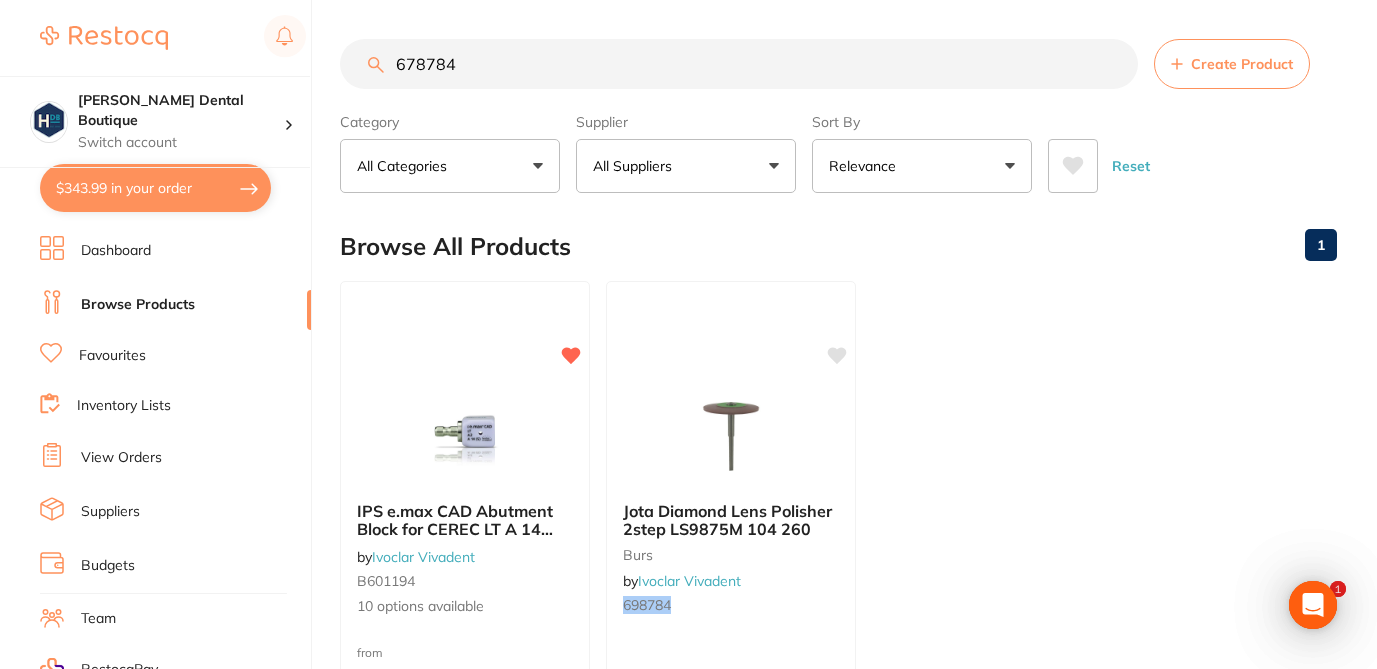 drag, startPoint x: 460, startPoint y: 71, endPoint x: 381, endPoint y: 57, distance: 80.23092 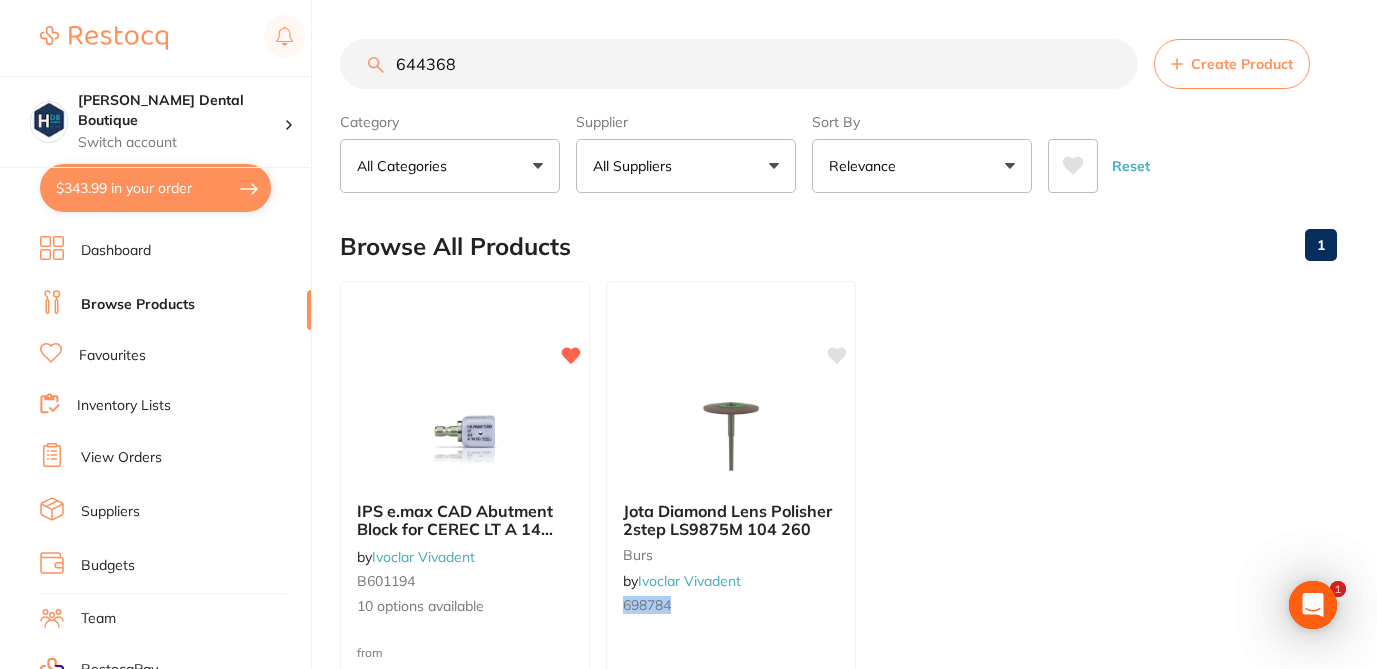 scroll, scrollTop: 0, scrollLeft: 0, axis: both 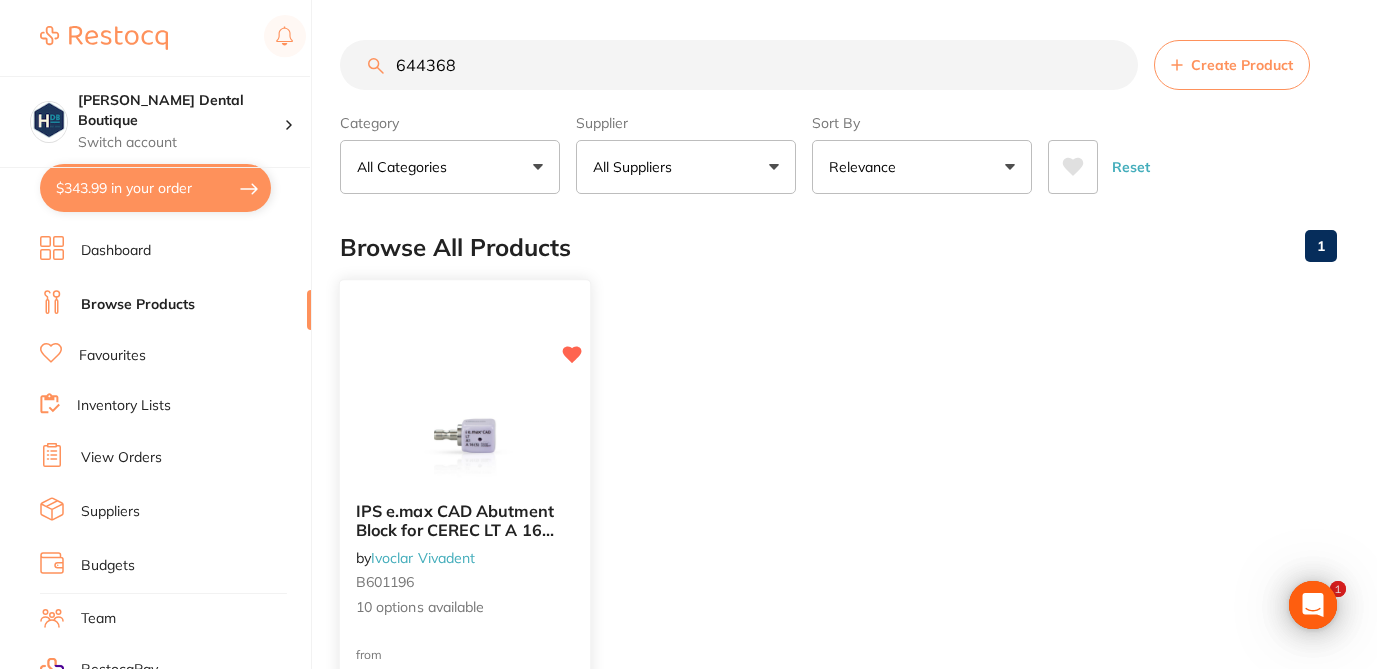click on "IPS e.max CAD Abutment Block for CEREC LT A 16 Small / 5   by  Ivoclar Vivadent B601196   10 options available" at bounding box center (465, 560) 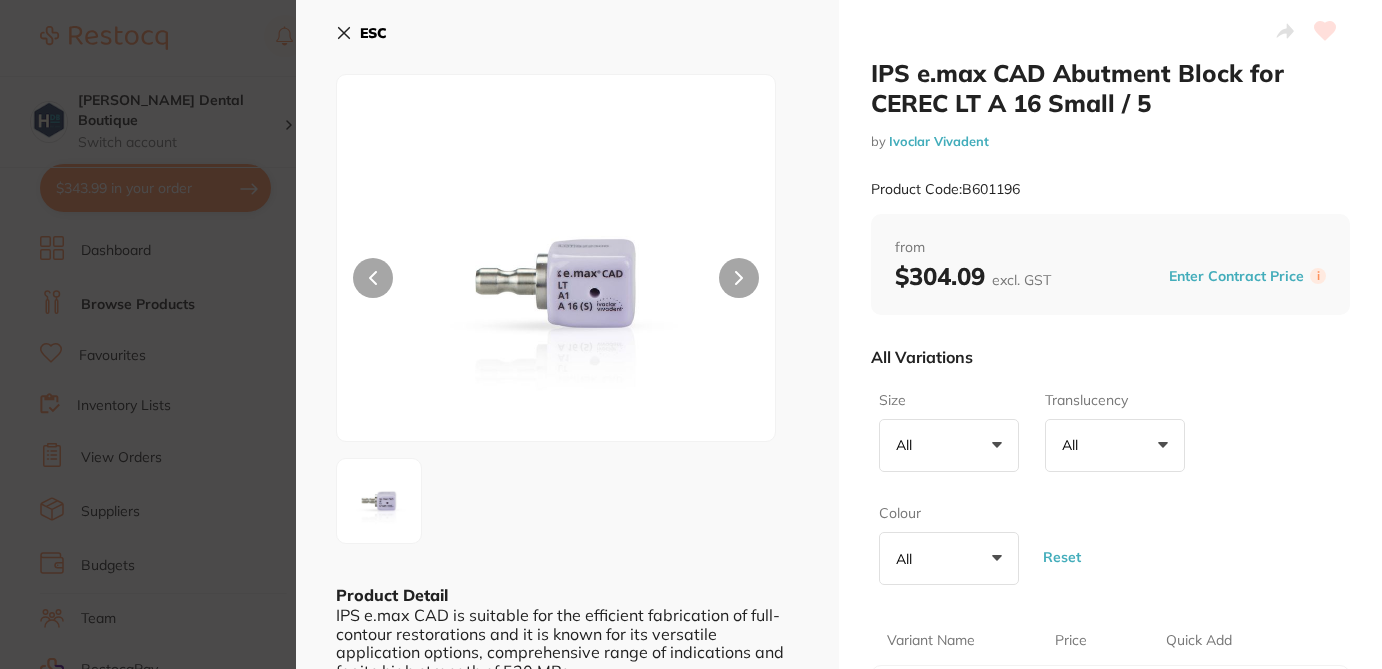 click on "All Variations" at bounding box center [1110, 357] 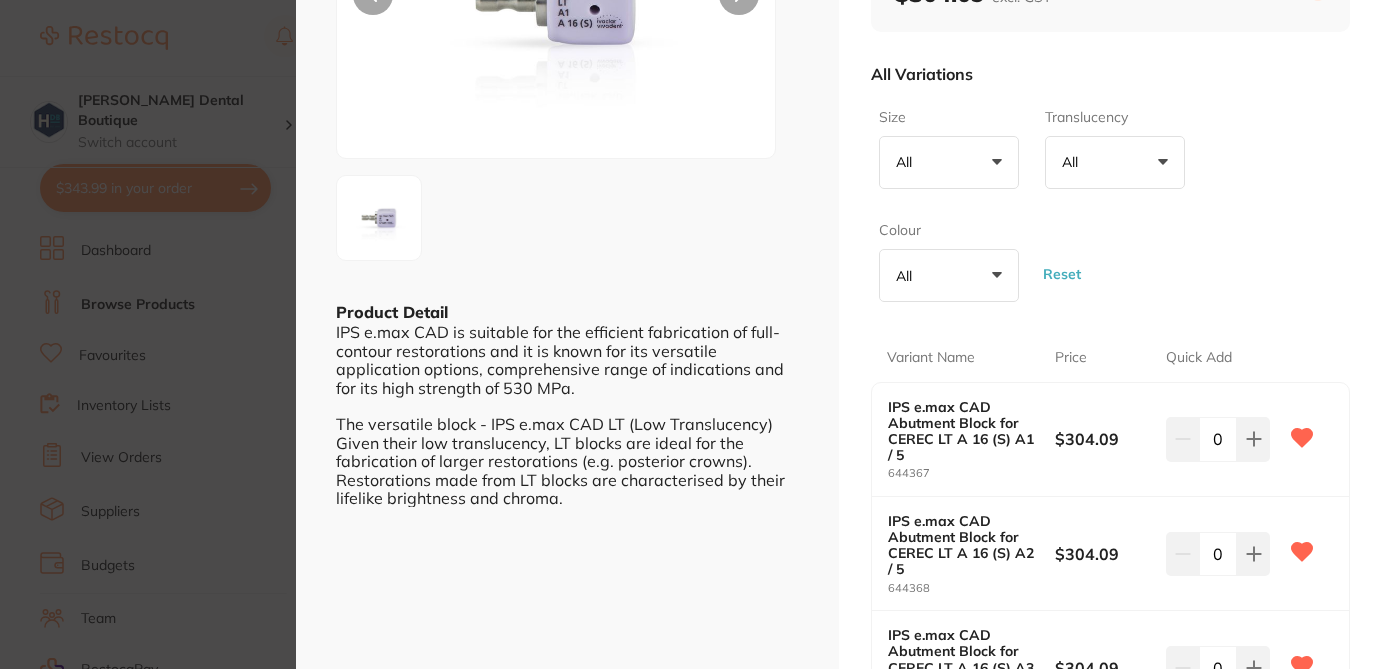 scroll, scrollTop: 411, scrollLeft: 0, axis: vertical 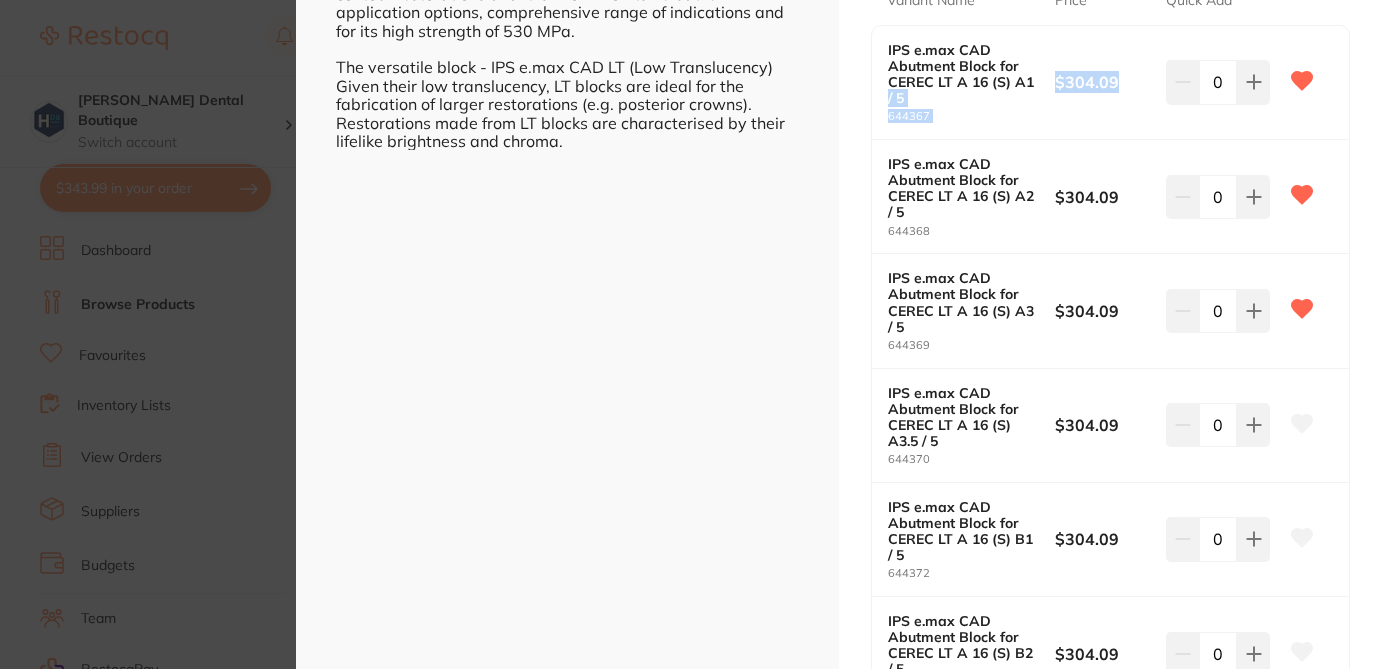 drag, startPoint x: 1123, startPoint y: 83, endPoint x: 1048, endPoint y: 79, distance: 75.10659 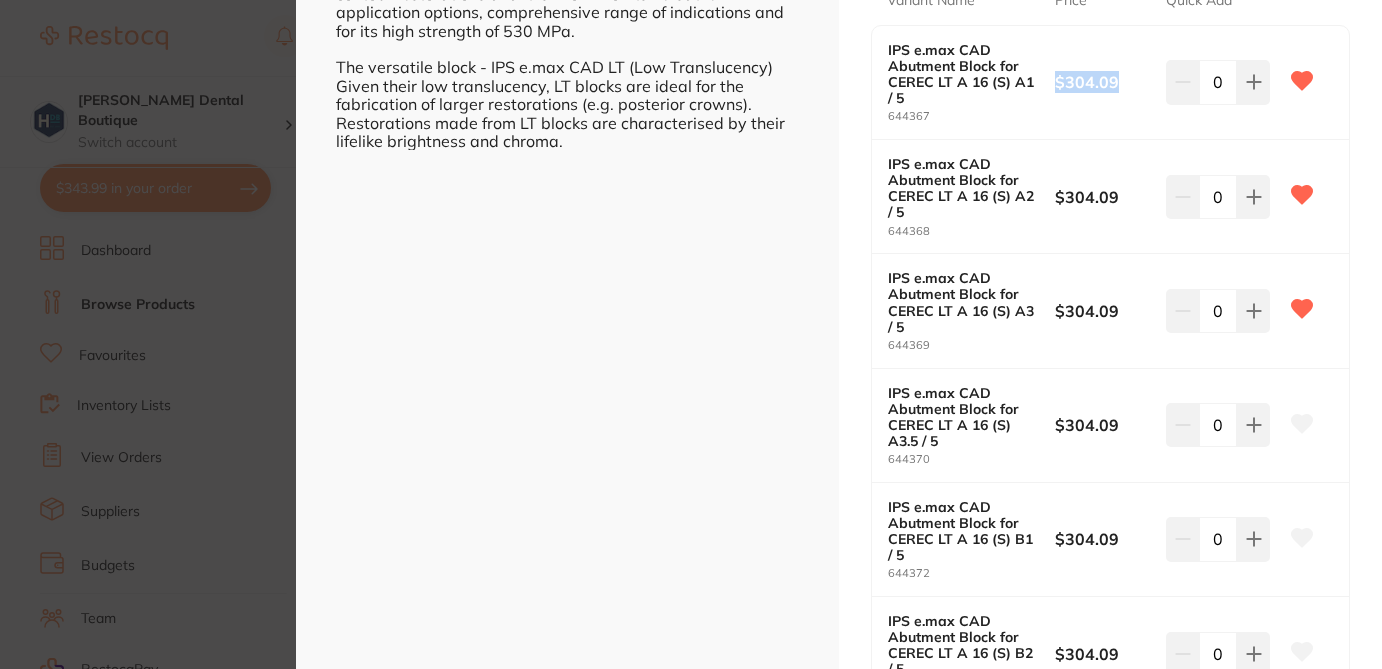 drag, startPoint x: 1118, startPoint y: 83, endPoint x: 1053, endPoint y: 80, distance: 65.06919 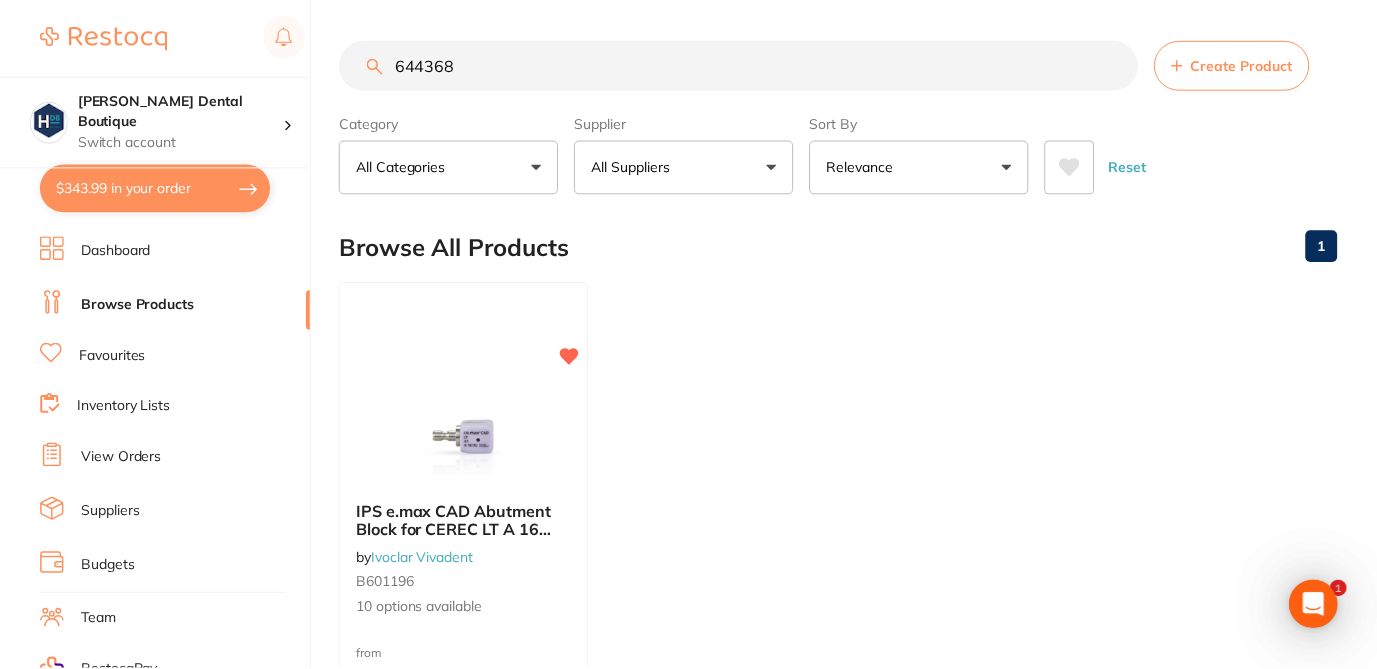 scroll, scrollTop: 1, scrollLeft: 0, axis: vertical 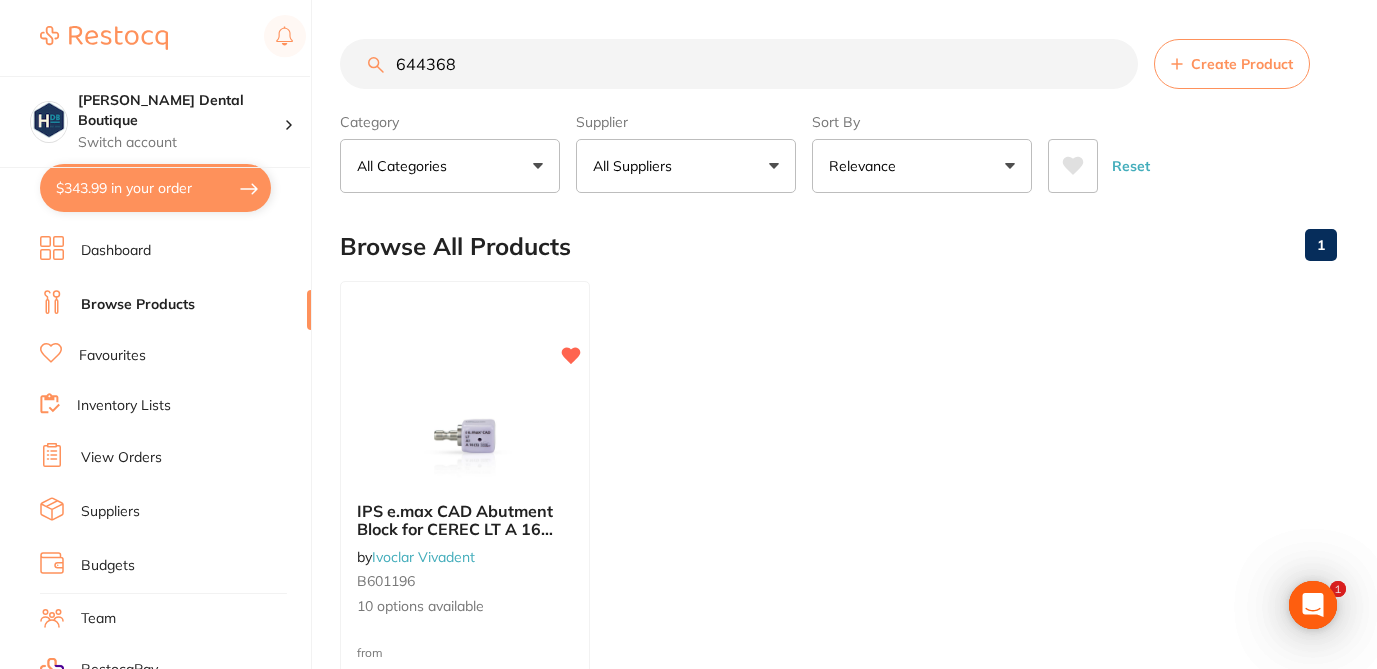 drag, startPoint x: 468, startPoint y: 67, endPoint x: 335, endPoint y: 64, distance: 133.03383 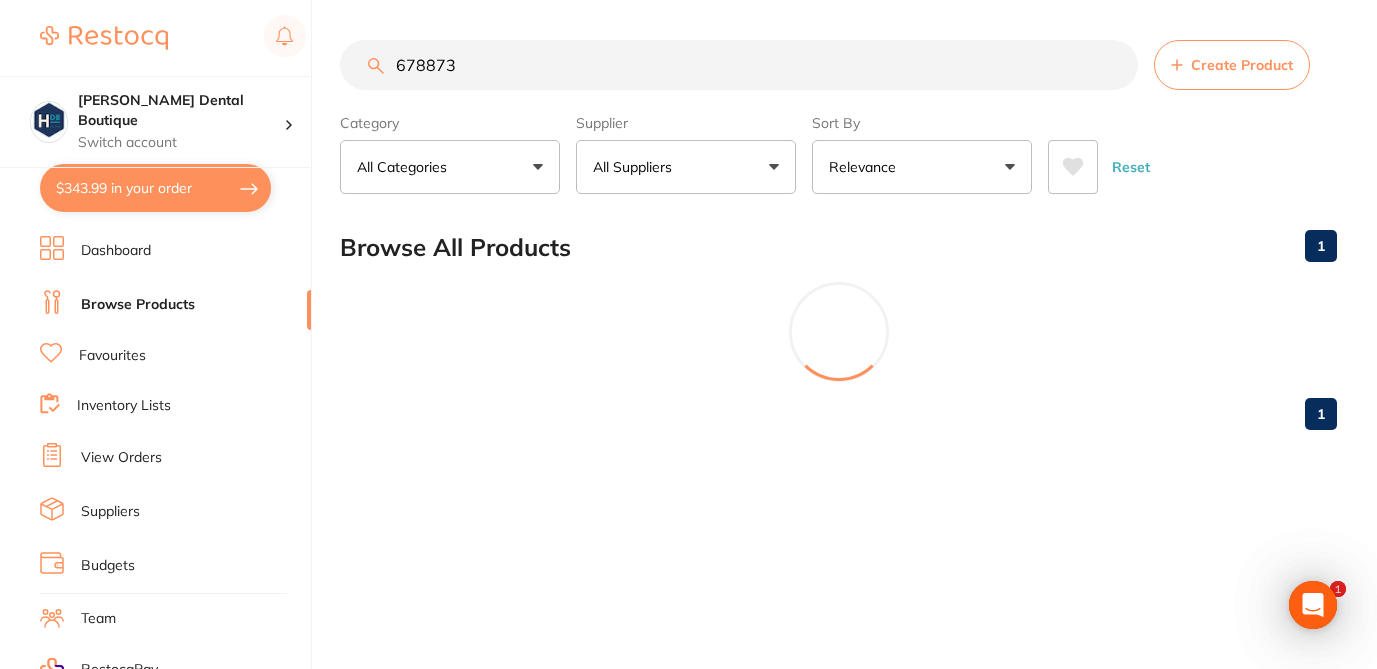 scroll, scrollTop: 0, scrollLeft: 0, axis: both 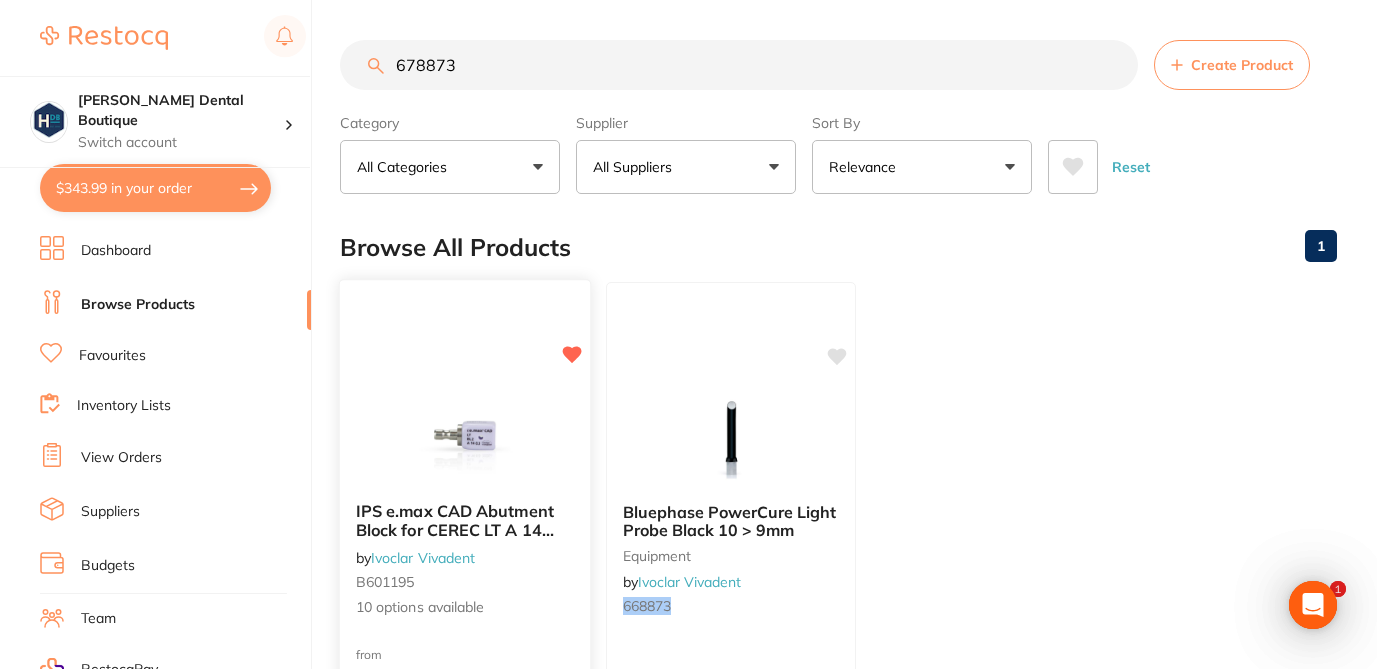 click on "IPS e.max CAD Abutment Block for CEREC LT A 14 Large / 5   by  Ivoclar Vivadent B601195   10 options available" at bounding box center [465, 560] 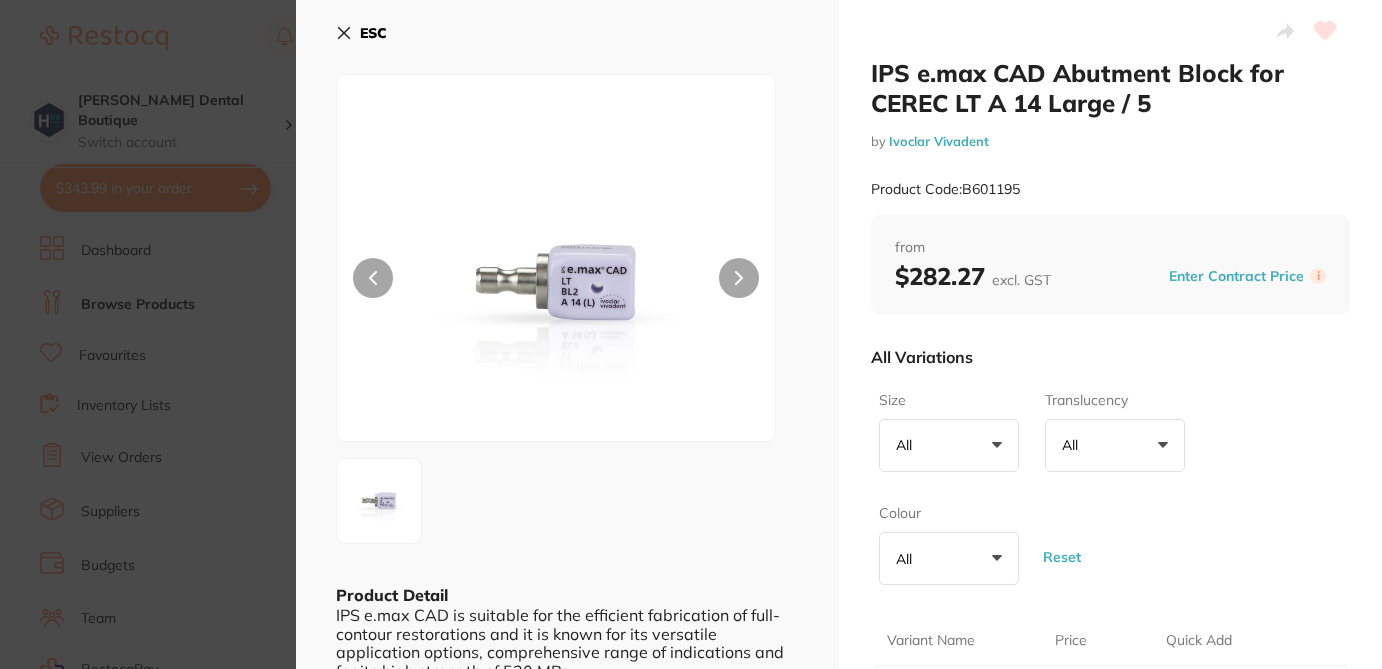click on "All Variations" at bounding box center [1110, 357] 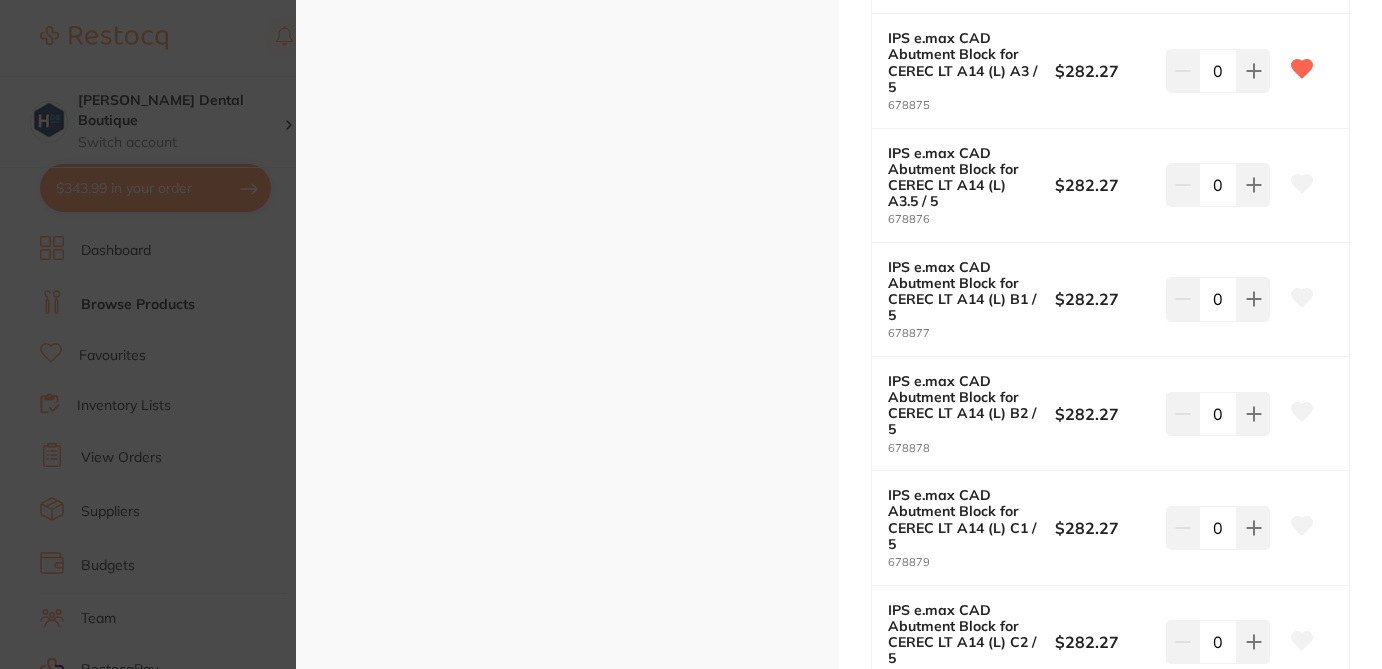 scroll, scrollTop: 0, scrollLeft: 0, axis: both 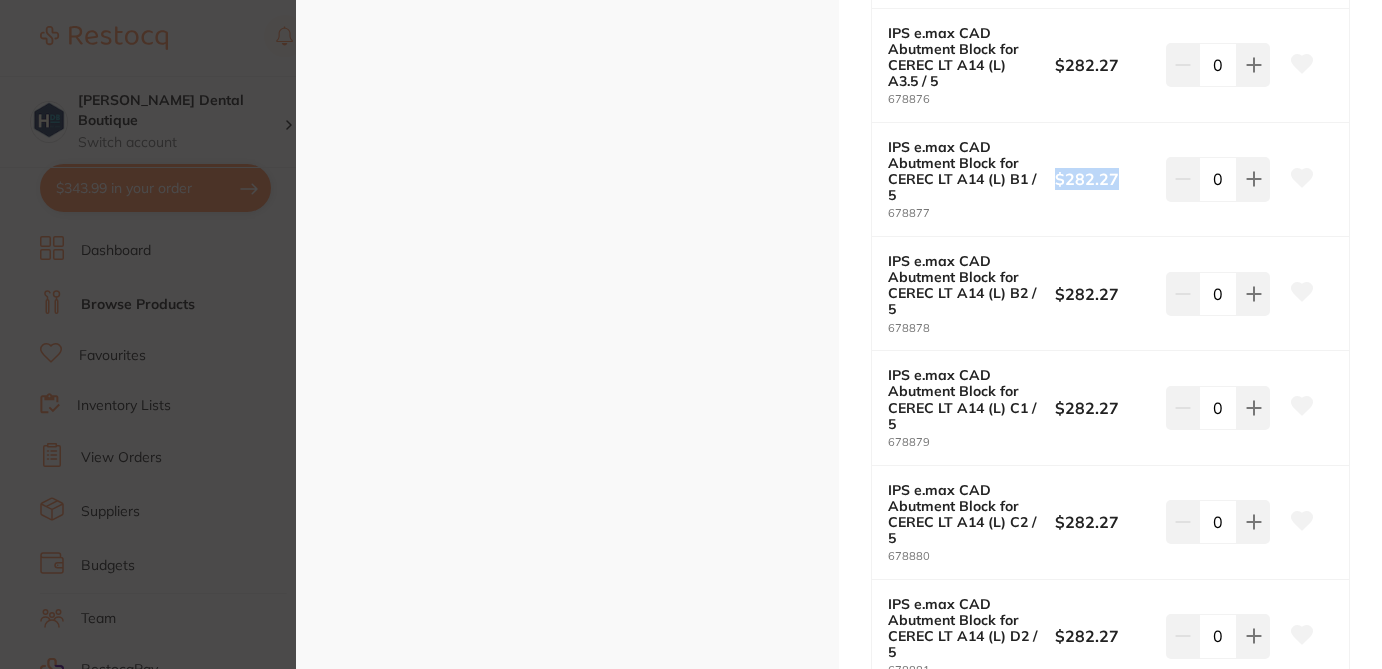 drag, startPoint x: 1120, startPoint y: 178, endPoint x: 1051, endPoint y: 178, distance: 69 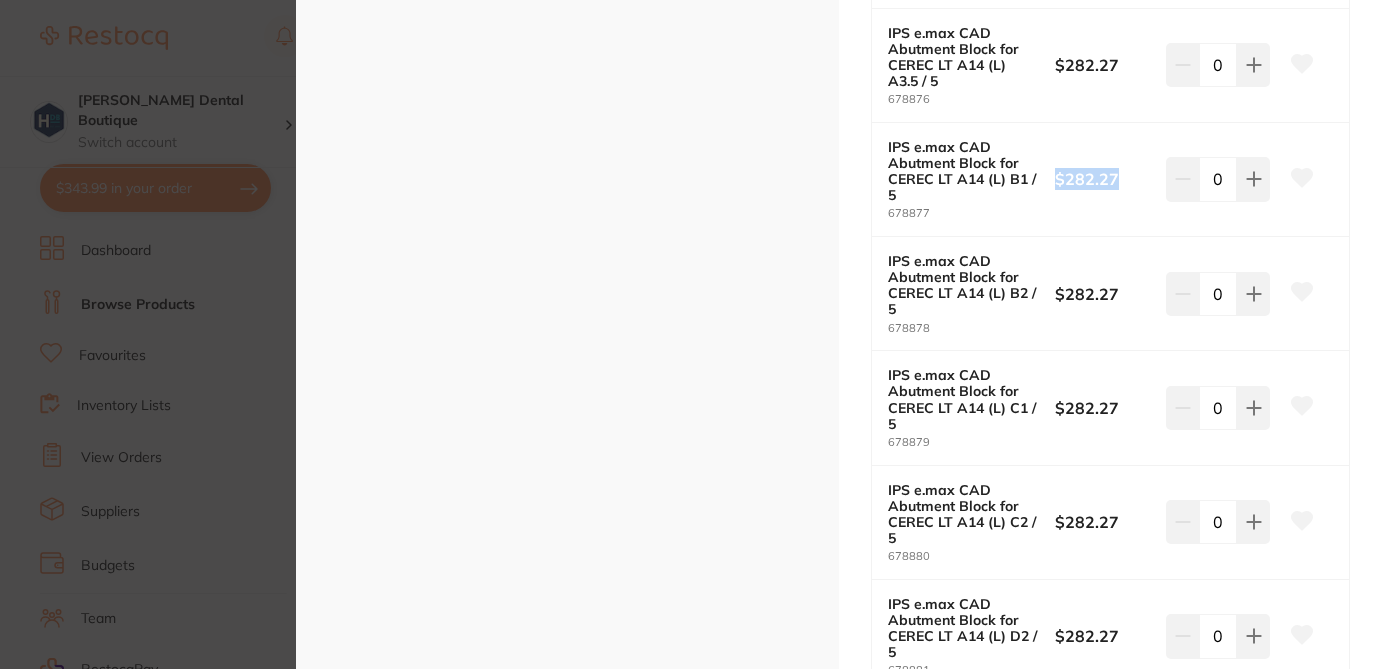 click on "IPS e.max CAD Abutment Block for CEREC LT A 14 Large / 5 by   Ivoclar Vivadent Product Code:  B601195 ESC         Product Detail IPS e.max CAD is suitable for the efficient fabrication of full-contour restorations and it is known for its versatile application options, comprehensive range of indications and for its high strength of 530 MPa. The versatile block - IPS e.max CAD LT (Low Translucency) Given their low translucency, LT blocks are ideal for the fabrication of larger restorations (e.g. posterior crowns). Restorations made from LT blocks are characterised by their lifelike brightness and chroma. IPS e.max CAD Abutment Block for CEREC LT A 14 Large / 5 by   Ivoclar Vivadent Product Code:  B601195 from $282.27     excl. GST Enter Contract Price i All Variations Size All +0 All A 14  L Translucency All +0 All LT Colour All +0 All A1 A2 A3 A3.5 B1 B2 BL2 C1 C2 D2 Reset Variant   Name Price Quick Add IPS e.max CAD Abutment Block for CEREC LT A14 (L) A1 / 5 678873 $282.27     0         678874 $282.27     0" at bounding box center [691, 334] 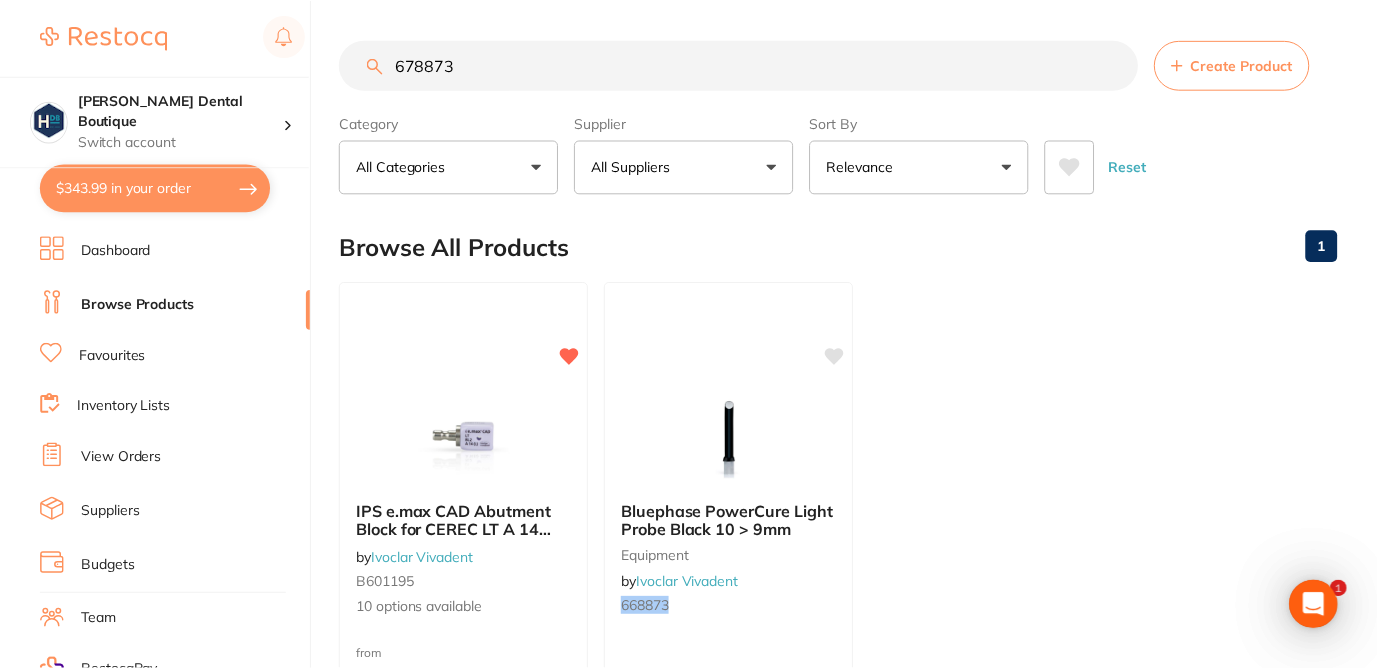 scroll, scrollTop: 1, scrollLeft: 0, axis: vertical 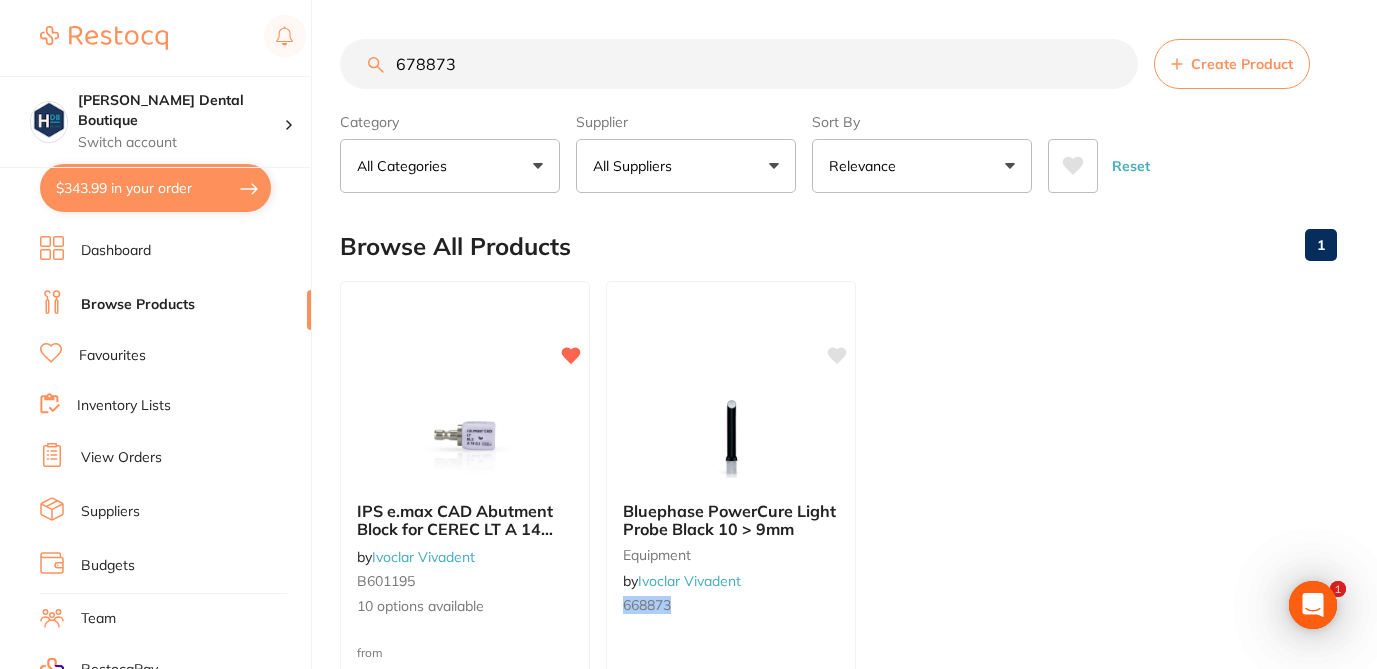 drag, startPoint x: 473, startPoint y: 65, endPoint x: 366, endPoint y: 56, distance: 107.37784 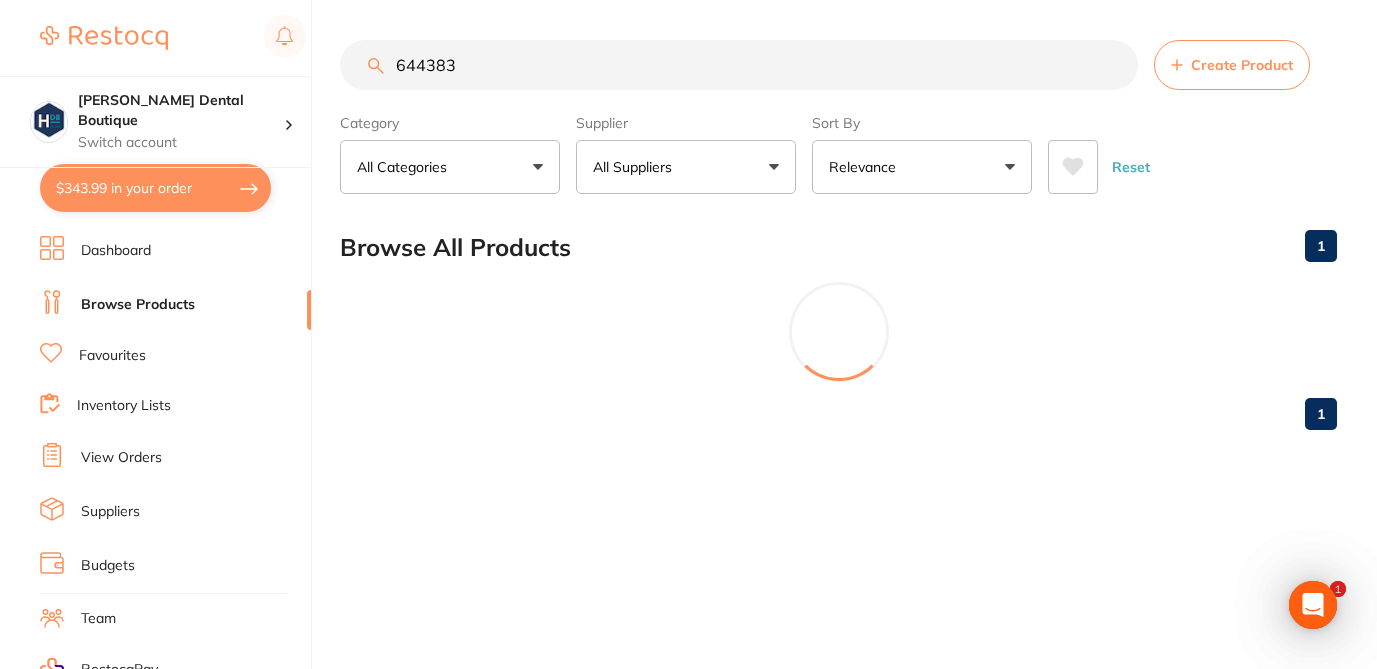 scroll, scrollTop: 0, scrollLeft: 0, axis: both 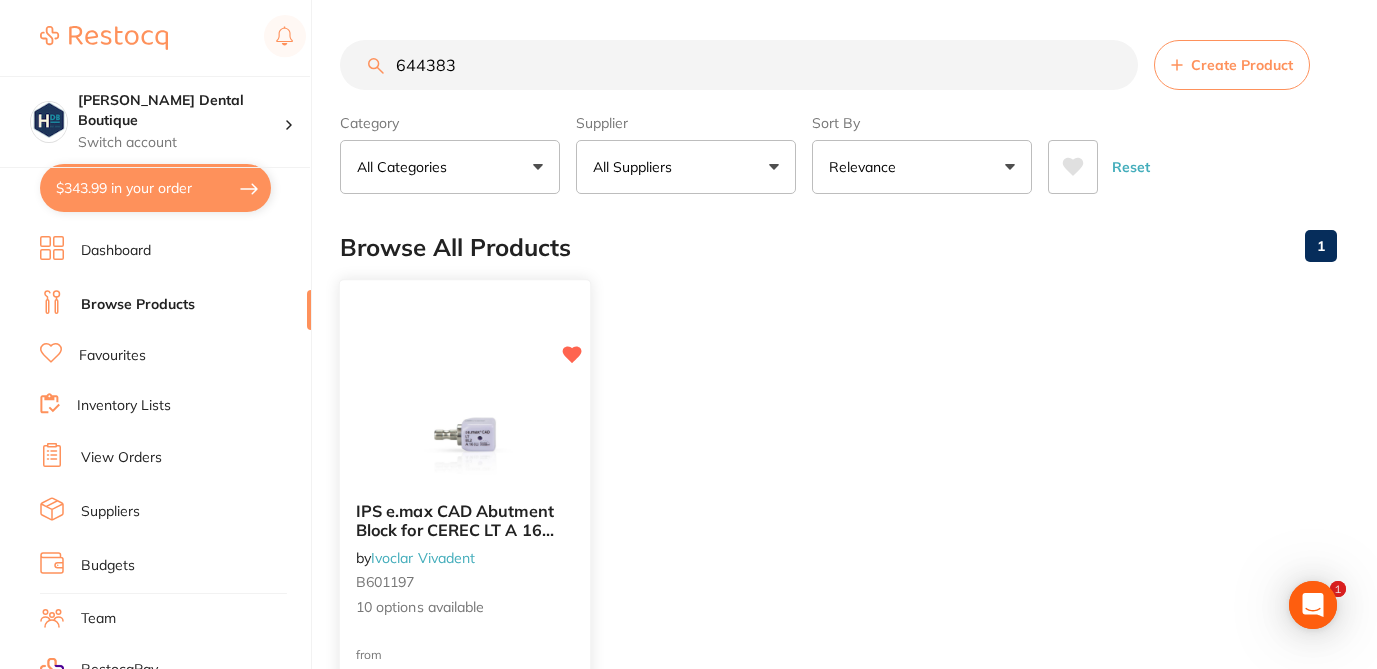click on "10 options available" at bounding box center (465, 608) 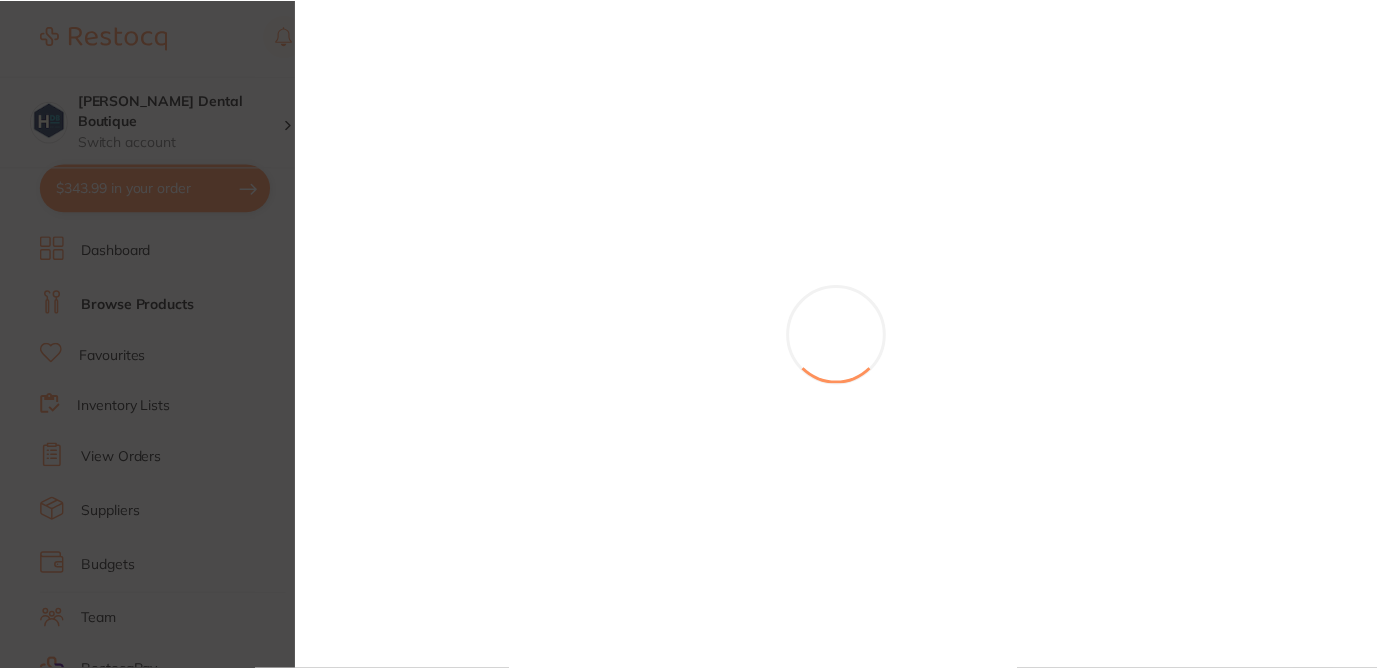 scroll, scrollTop: 0, scrollLeft: 0, axis: both 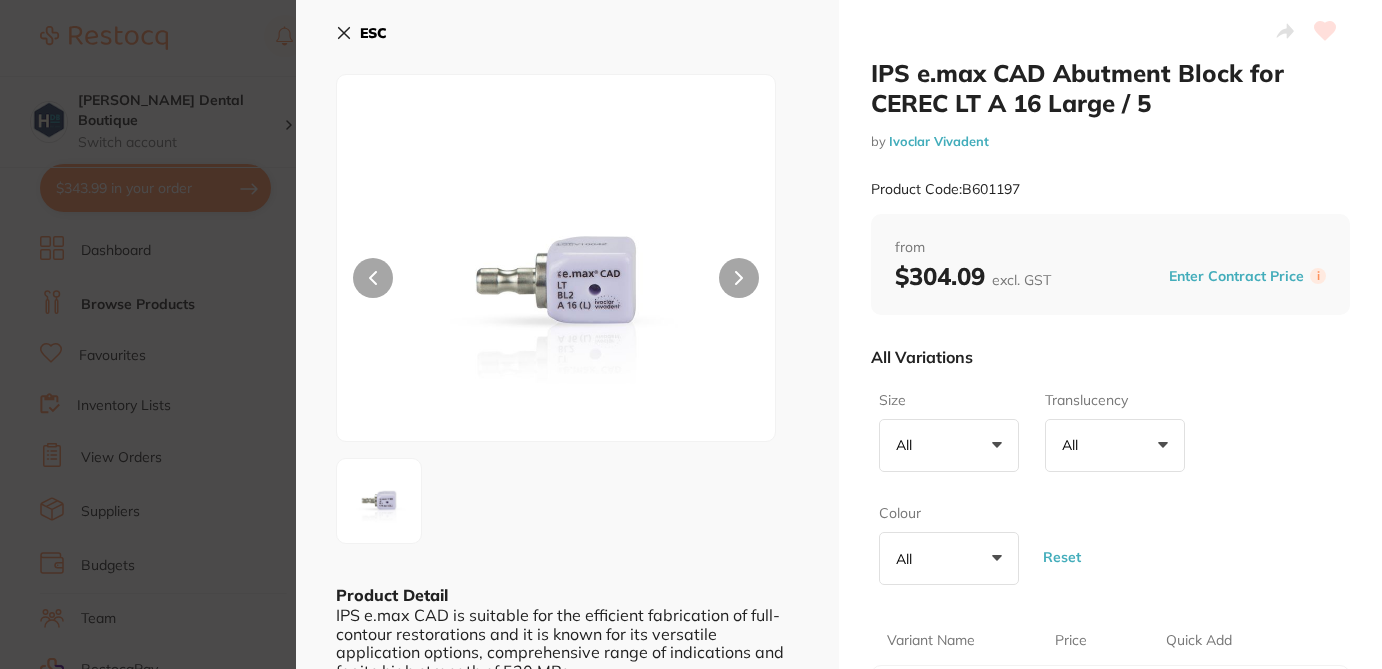 click on "All Variations" at bounding box center [1110, 357] 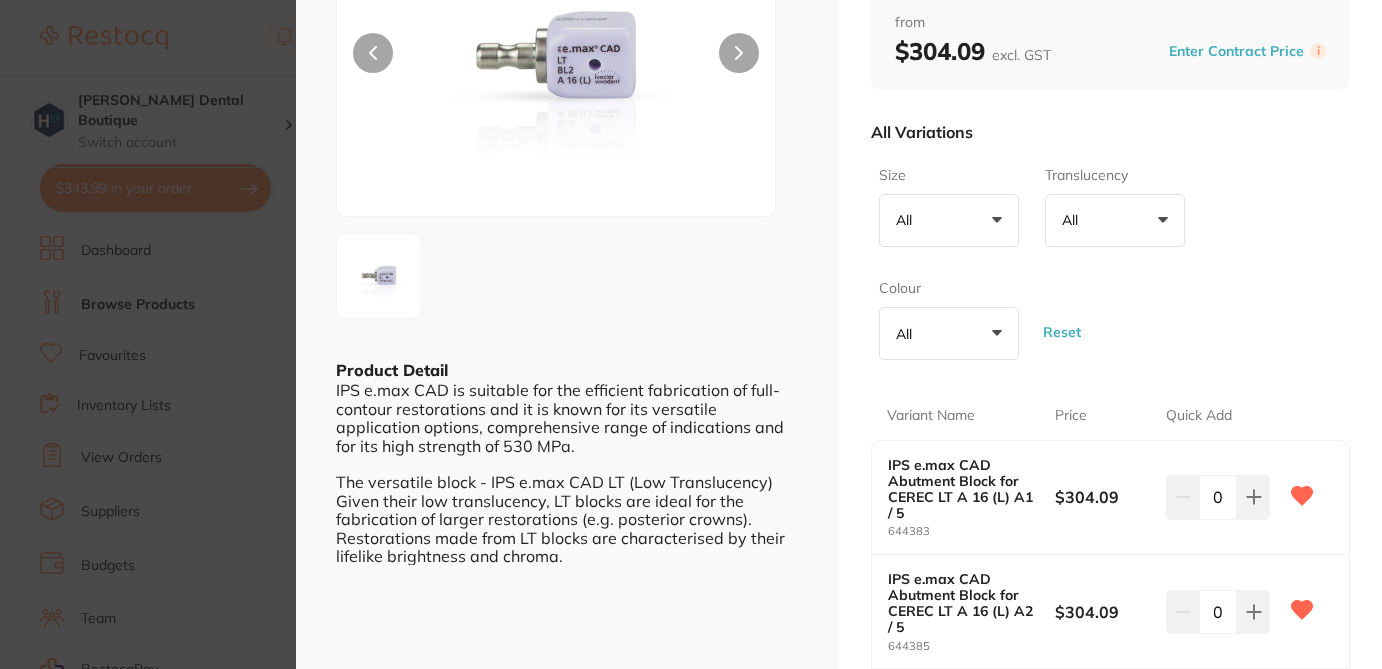 scroll, scrollTop: 407, scrollLeft: 0, axis: vertical 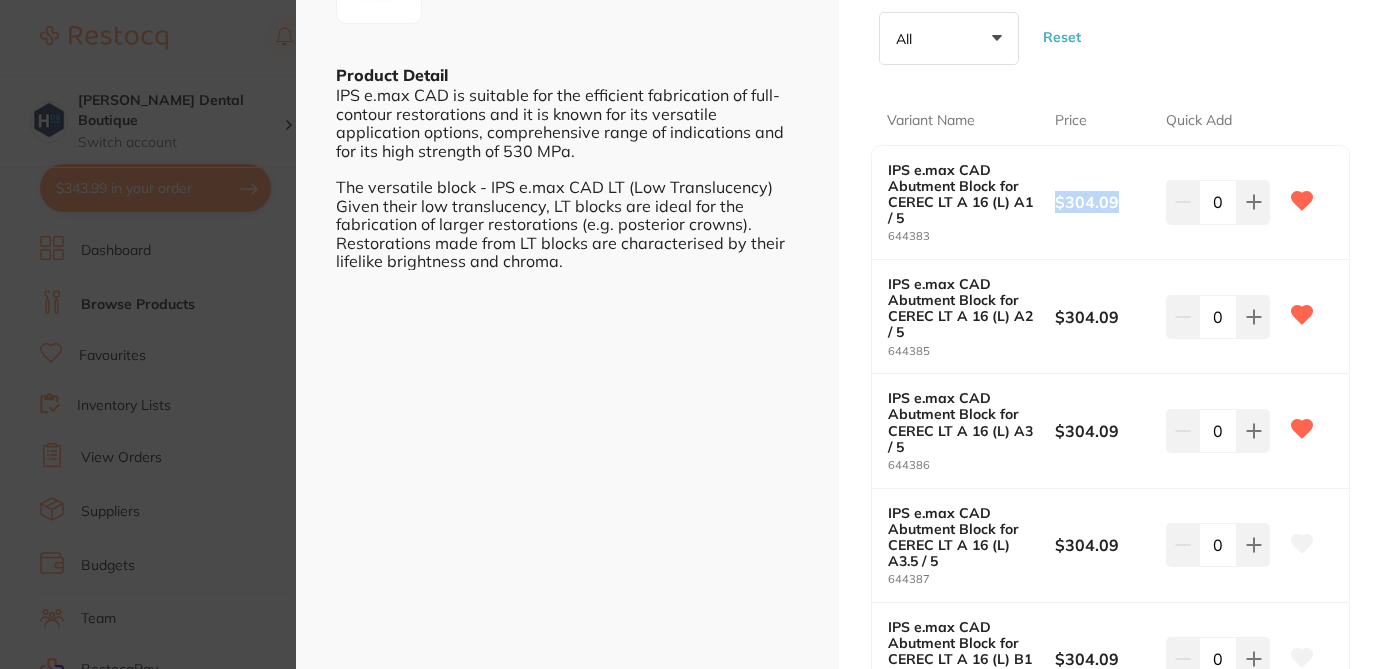 drag, startPoint x: 1122, startPoint y: 204, endPoint x: 1053, endPoint y: 205, distance: 69.00725 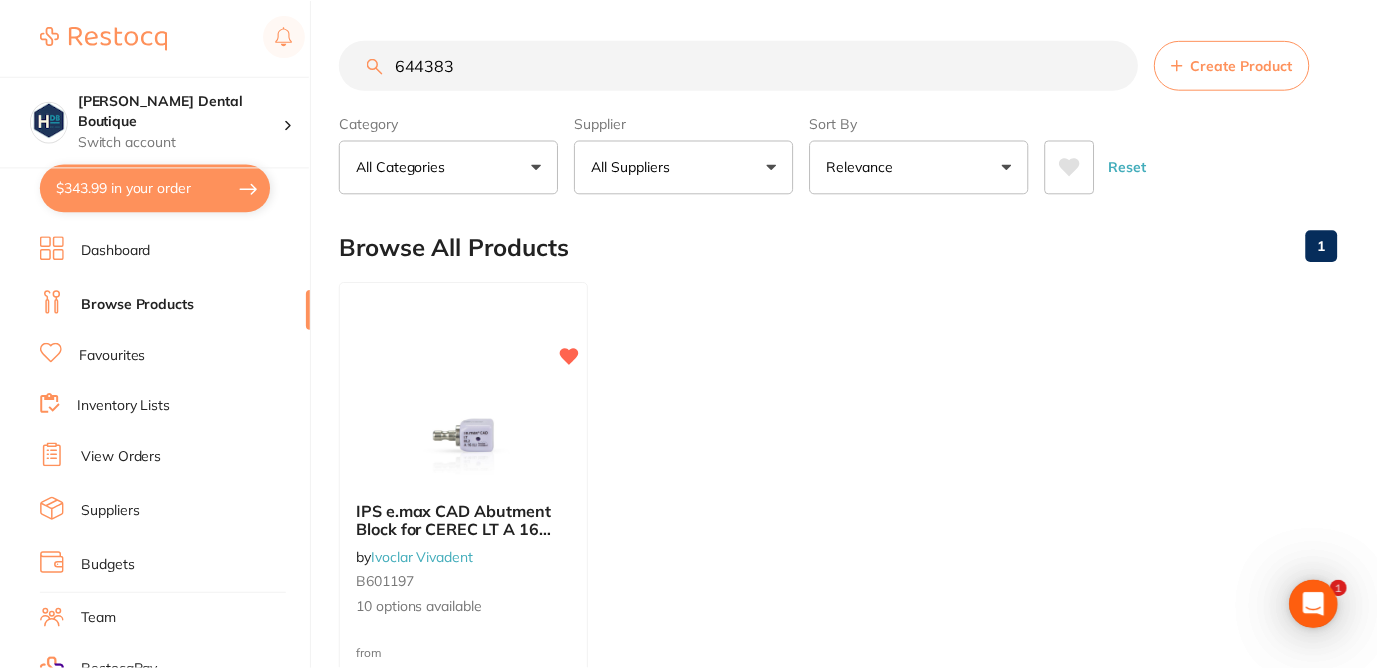 scroll, scrollTop: 1, scrollLeft: 0, axis: vertical 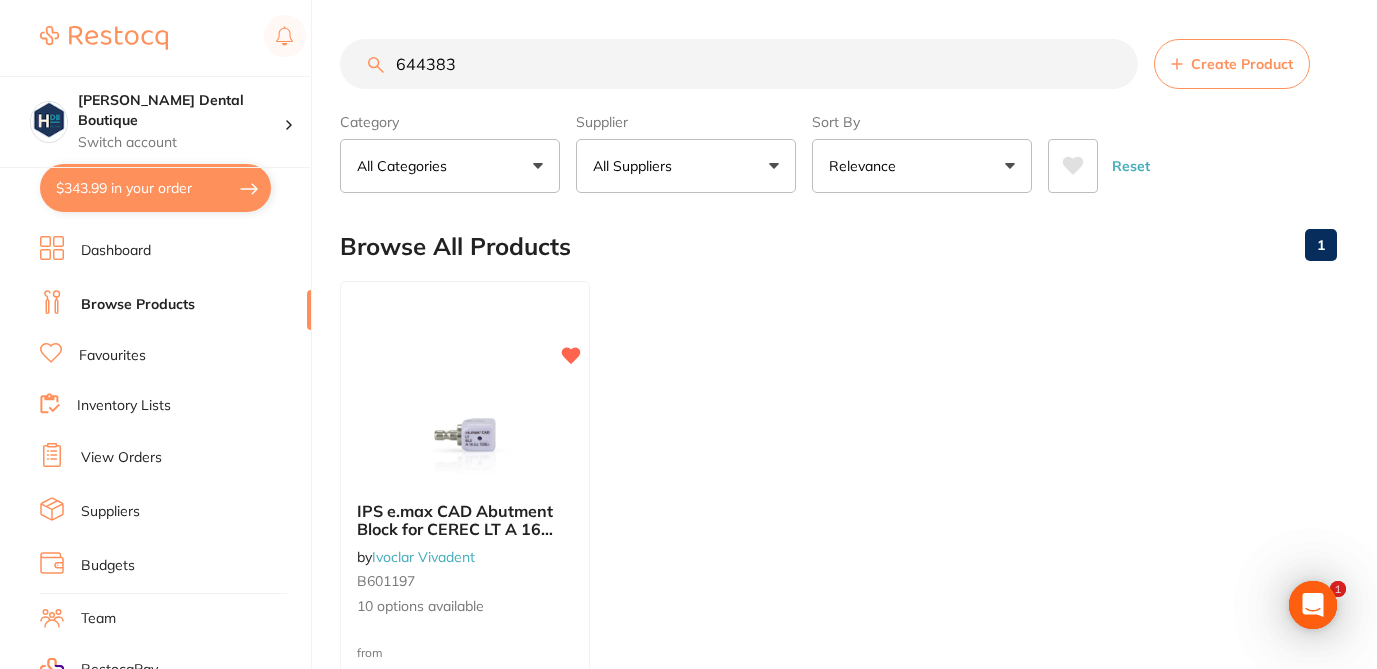 drag, startPoint x: 447, startPoint y: 62, endPoint x: 356, endPoint y: 57, distance: 91.13726 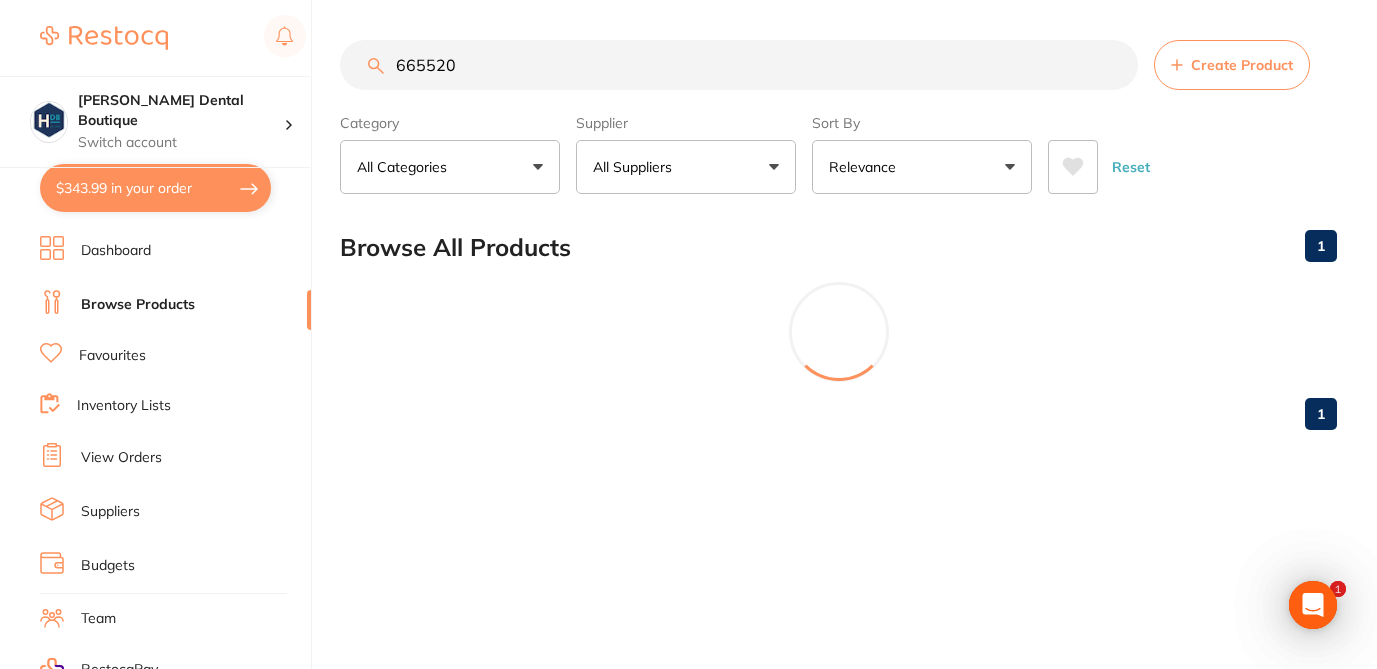 scroll, scrollTop: 0, scrollLeft: 0, axis: both 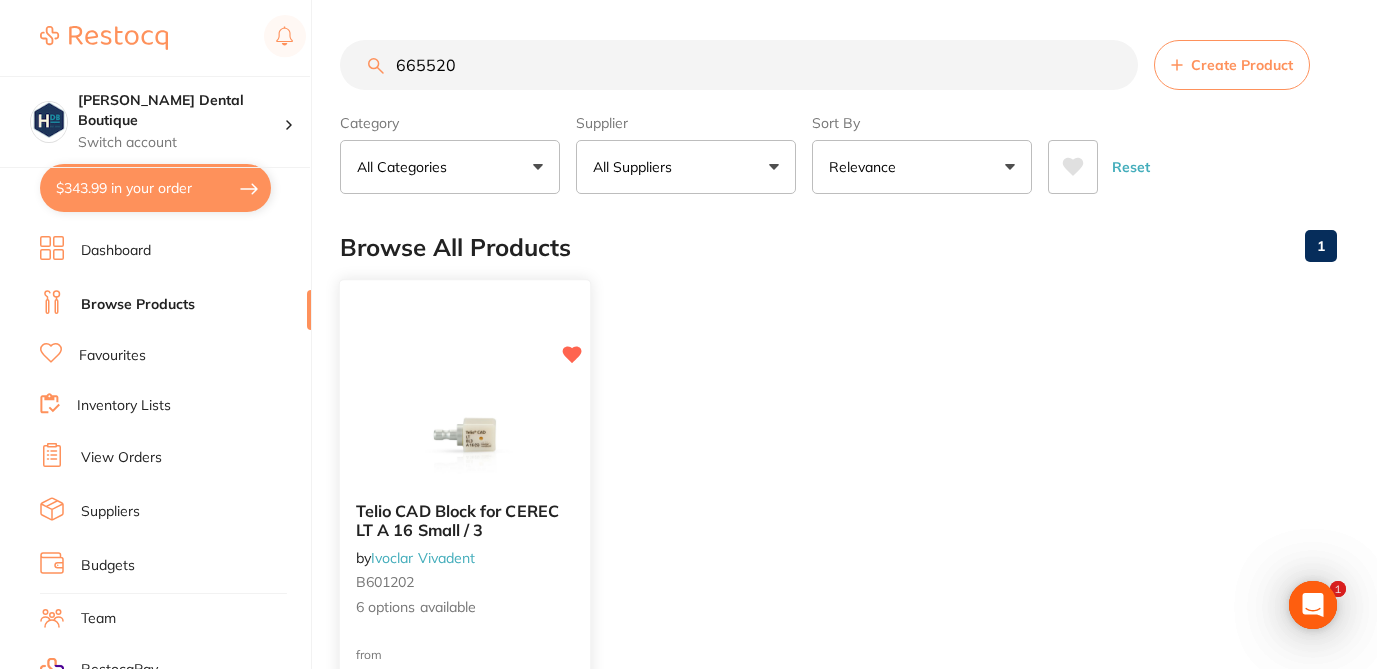 type on "665520" 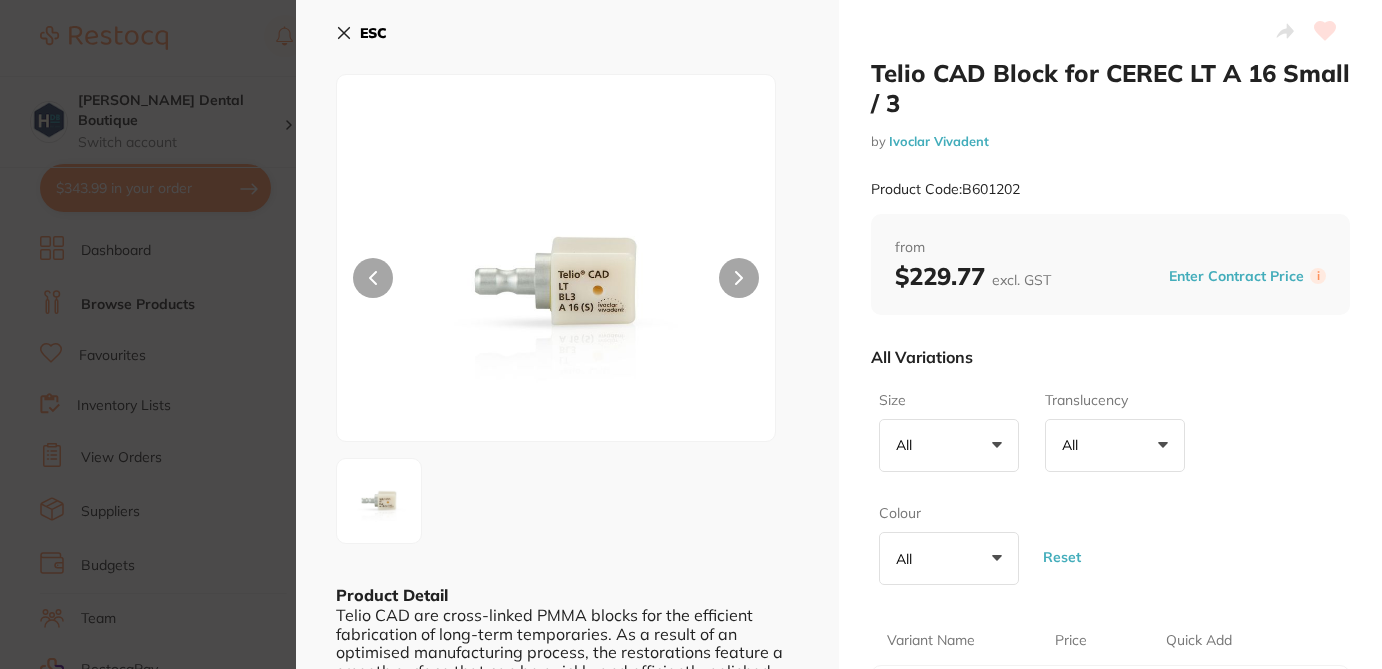 click on "All Variations" at bounding box center [1110, 357] 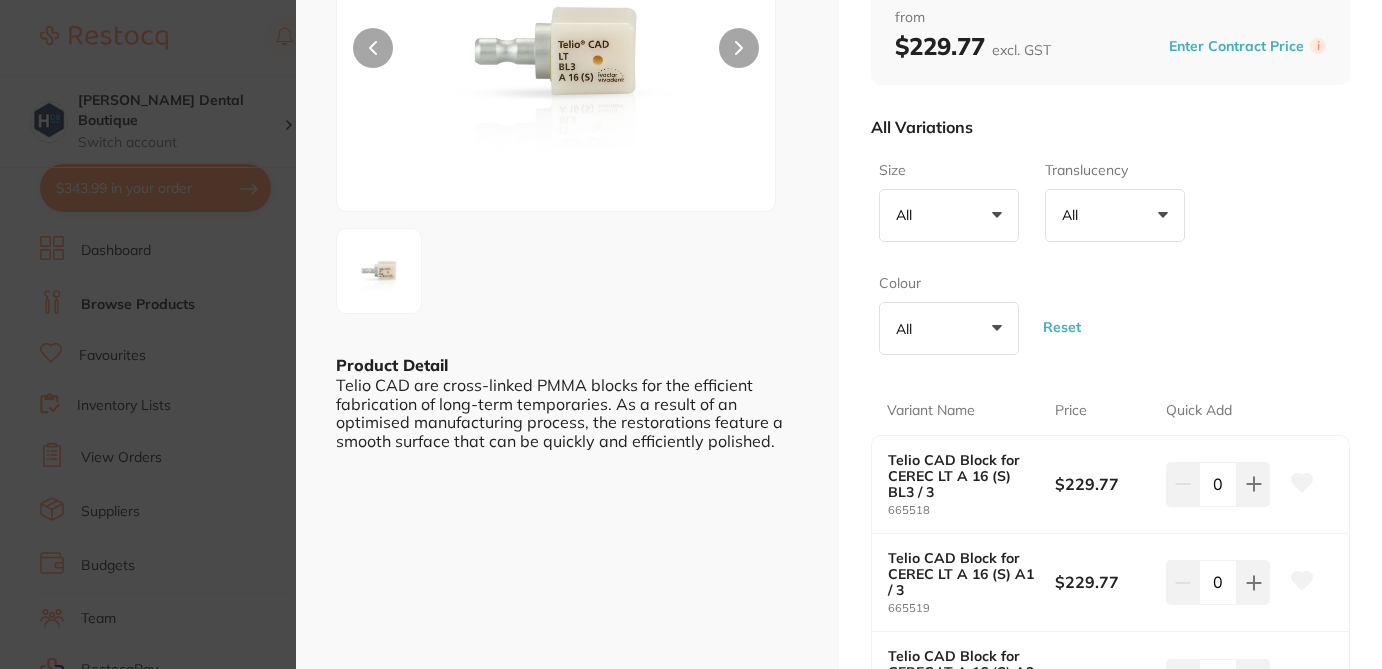 scroll, scrollTop: 360, scrollLeft: 0, axis: vertical 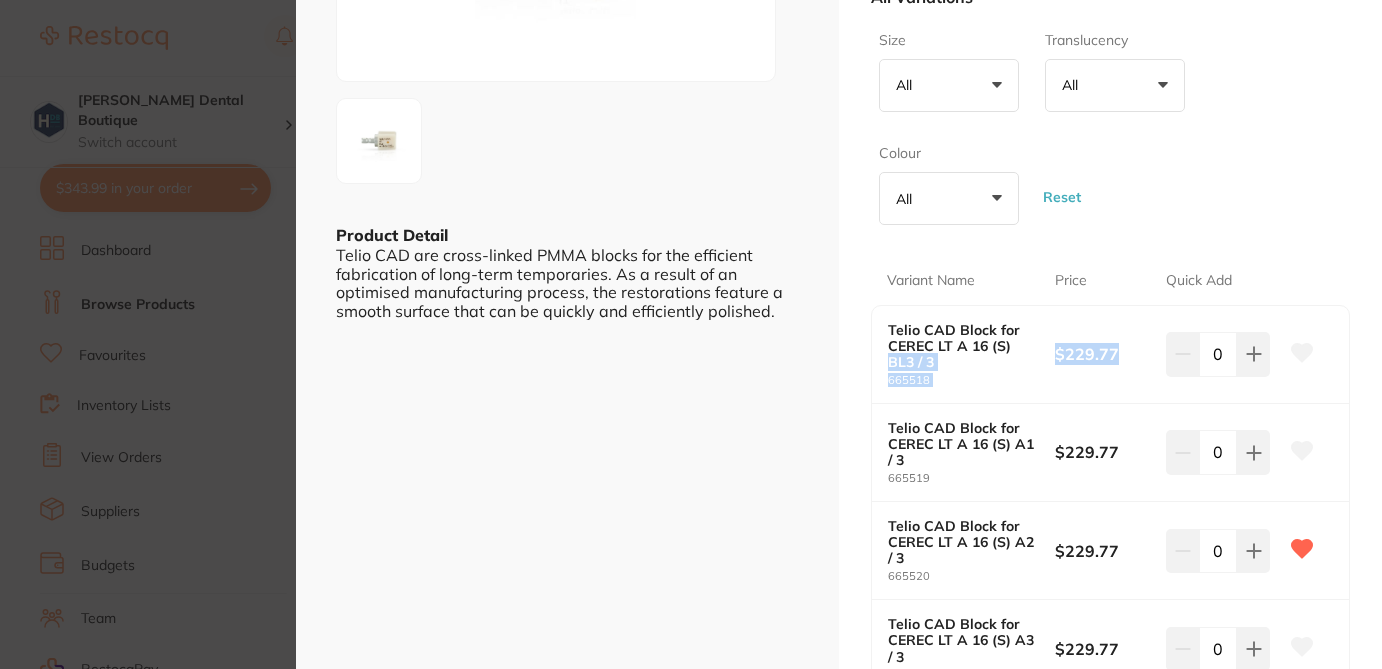 drag, startPoint x: 1121, startPoint y: 350, endPoint x: 1047, endPoint y: 350, distance: 74 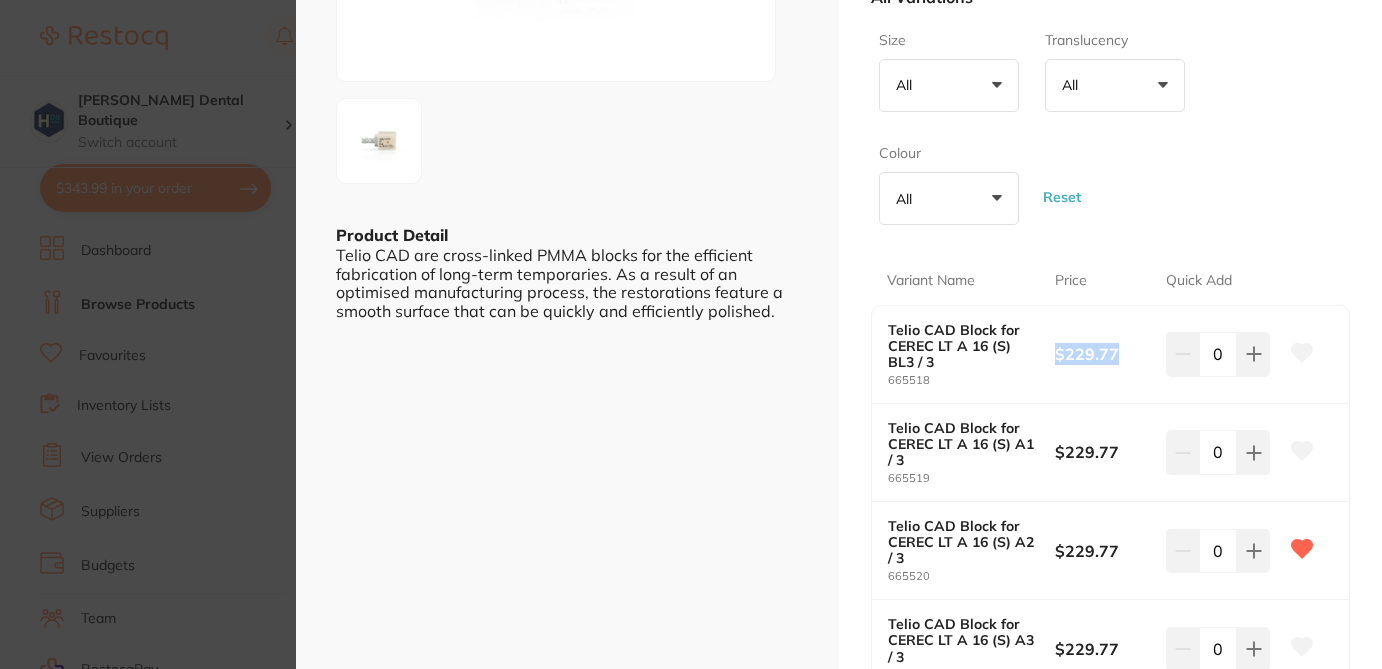 drag, startPoint x: 1051, startPoint y: 357, endPoint x: 1113, endPoint y: 359, distance: 62.03225 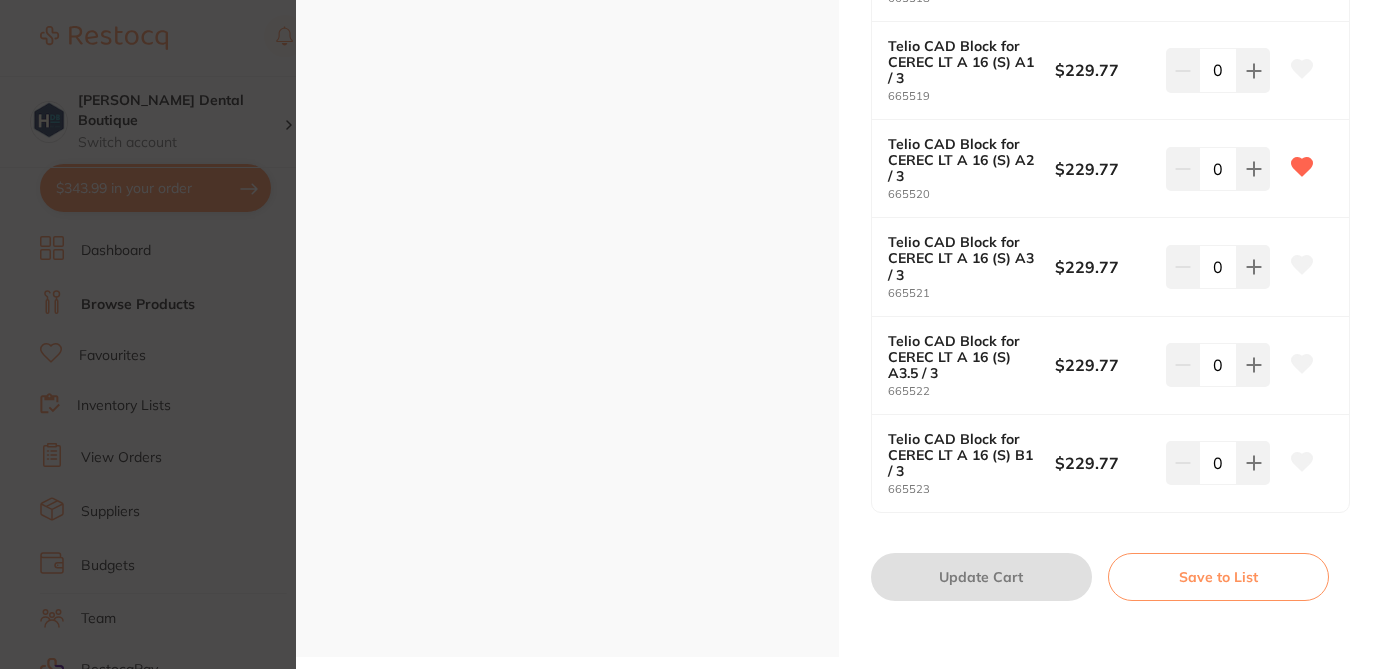 scroll, scrollTop: 682, scrollLeft: 0, axis: vertical 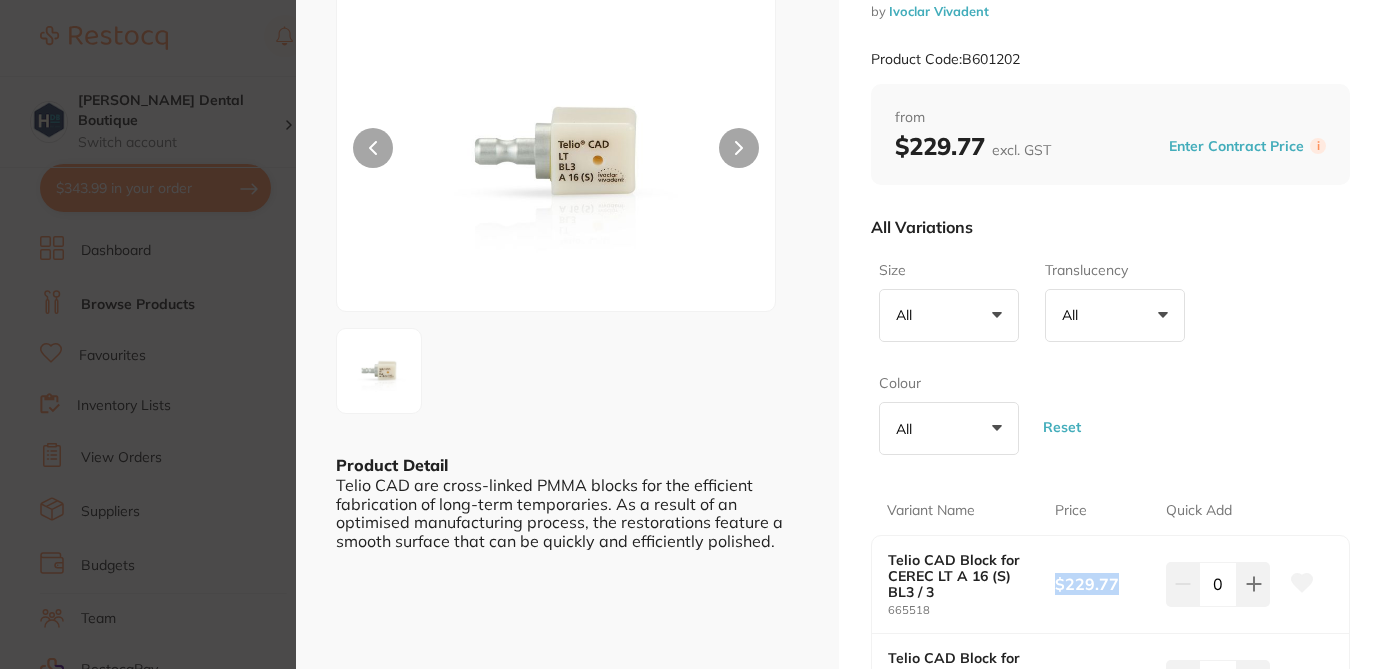 click on "Telio CAD Block for CEREC LT A 16 Small / 3 by   Ivoclar Vivadent Product Code:  B601202 ESC         Product Detail Telio CAD are cross-linked PMMA blocks for the efficient fabrication of long-term temporaries. As a result of an optimised manufacturing process, the restorations feature a smooth surface that can be quickly and efficiently polished. Telio CAD Block for CEREC LT A 16 Small / 3 by   Ivoclar Vivadent Product Code:  B601202 from $229.77     excl. GST Enter Contract Price i All Variations Size All +0 All A 16 S Translucency All +0 All LT Colour All +0 All A1 A2 A3 A3.5 B1 BL3 Reset Variant   Name Price Quick Add Telio CAD Block for CEREC LT A 16 (S) BL3 / 3 665518 $229.77     0         Telio CAD Block for CEREC LT A 16 (S) A1 / 3 665519 $229.77     0         Telio CAD Block for CEREC LT A 16 (S) A2 / 3 665520 $229.77     0         Telio CAD Block for CEREC LT A 16 (S) A3 / 3 665521 $229.77     0         Telio CAD Block for CEREC LT A 16 (S) A3.5 / 3 665522 $229.77     0         665523 $229.77     0" at bounding box center (691, 334) 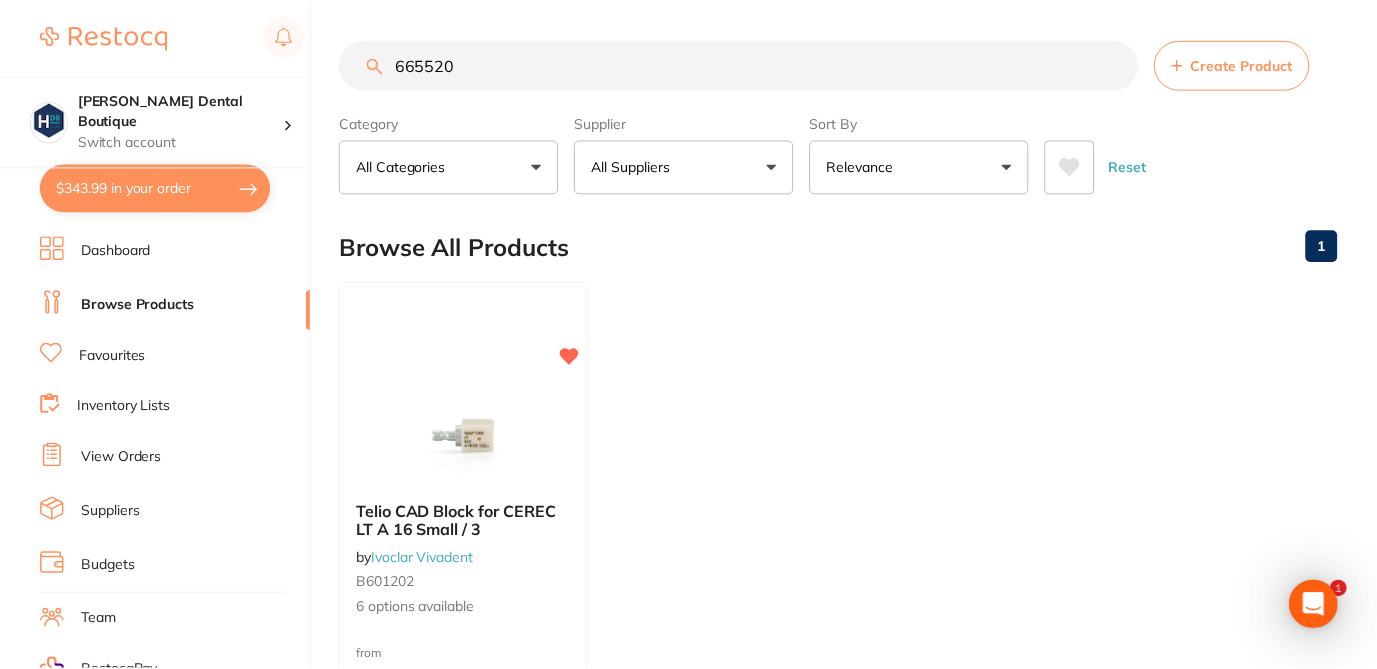 scroll, scrollTop: 1, scrollLeft: 0, axis: vertical 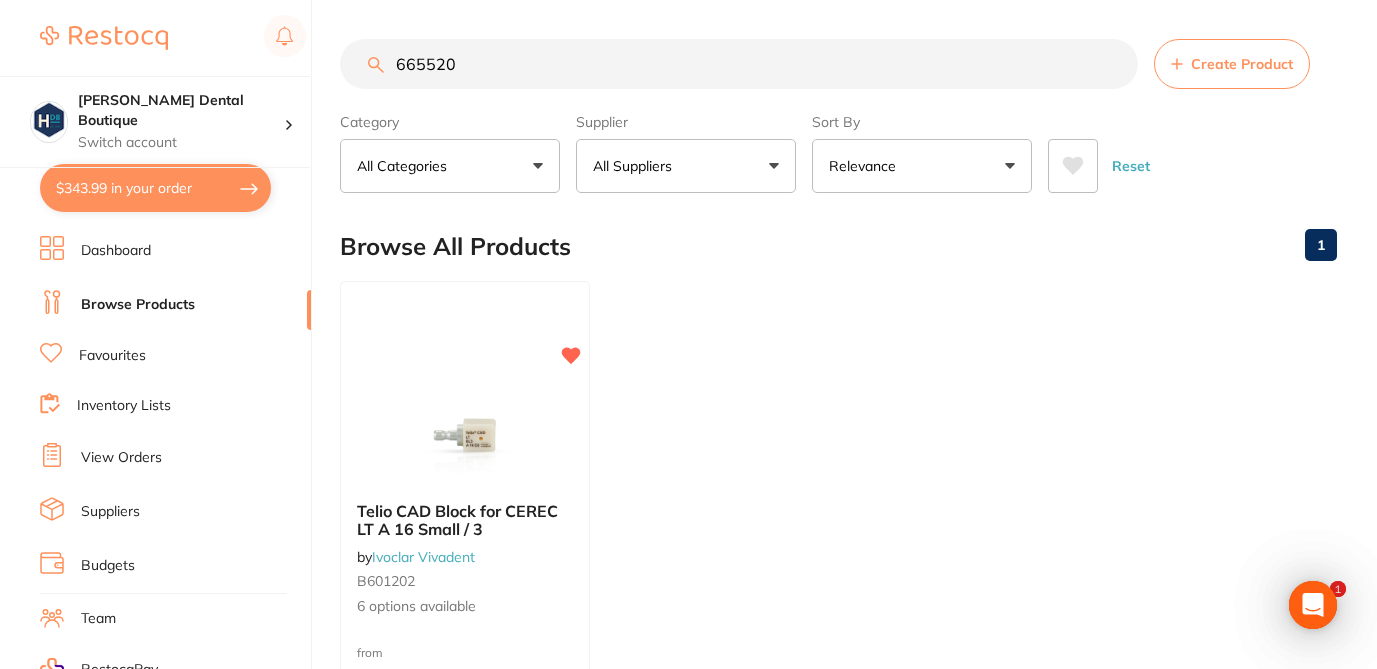 drag, startPoint x: 468, startPoint y: 76, endPoint x: 369, endPoint y: 55, distance: 101.20277 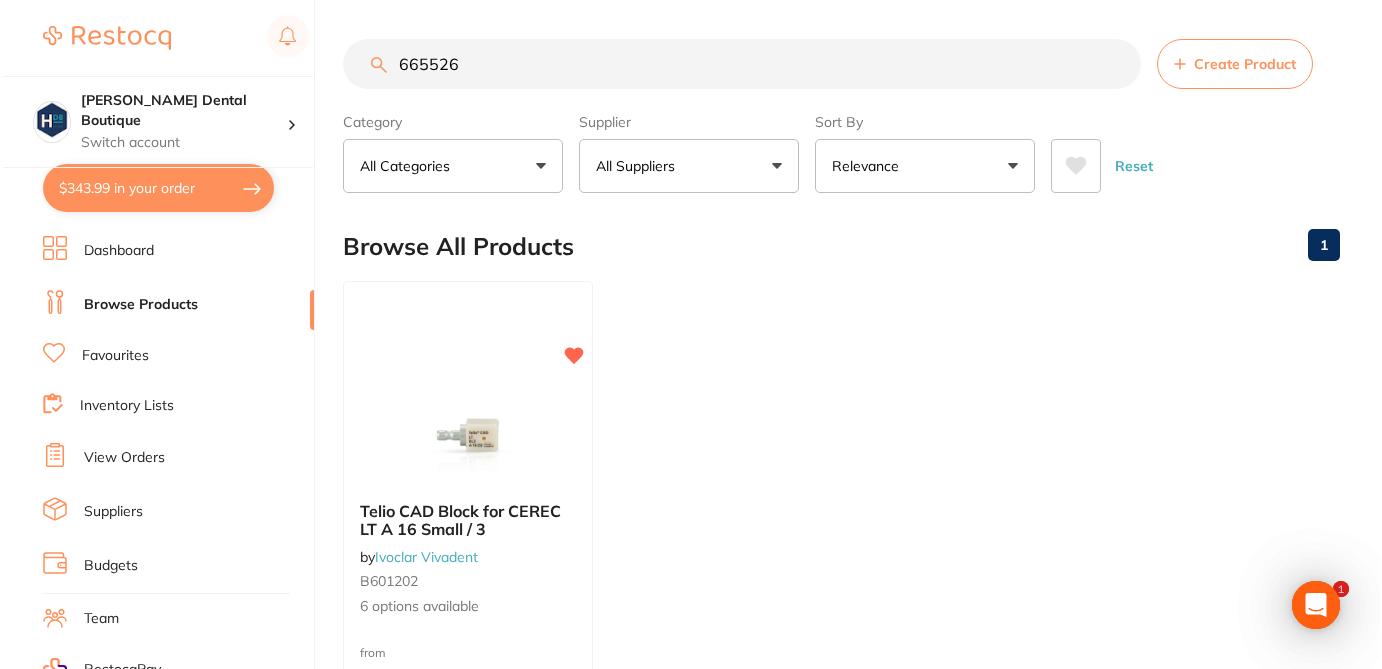 scroll, scrollTop: 0, scrollLeft: 0, axis: both 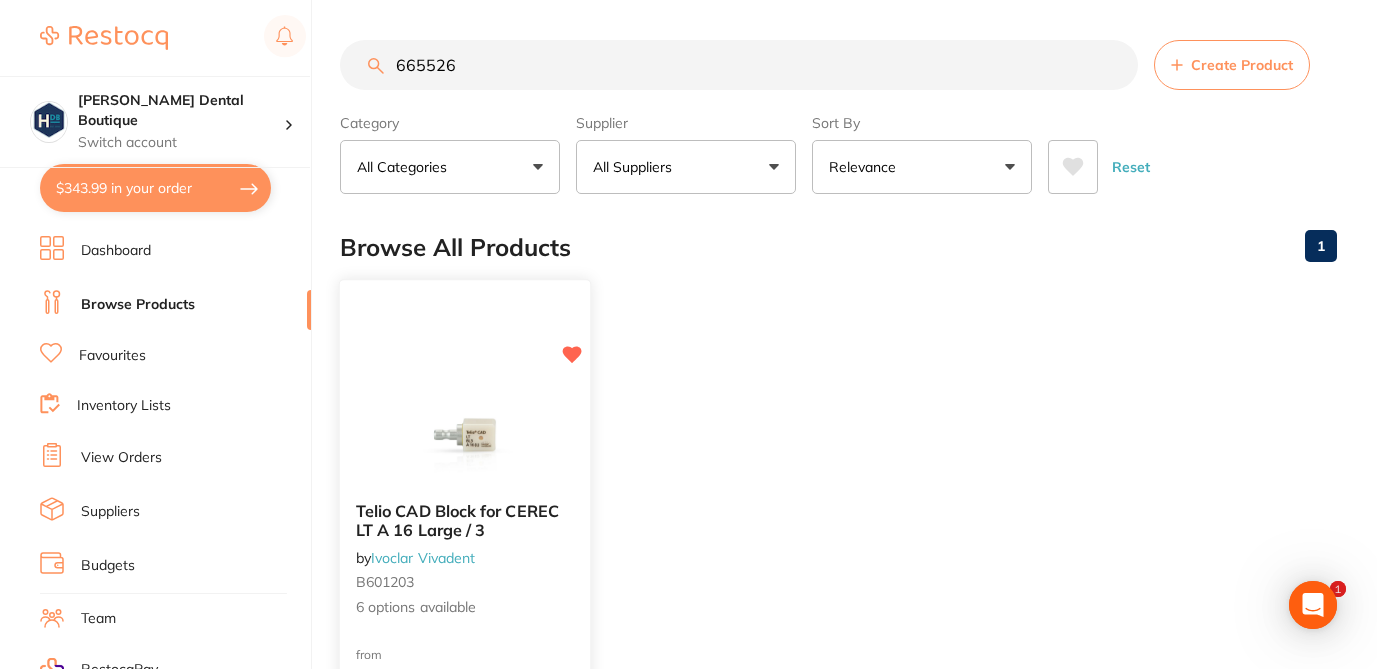 click on "6 options available" at bounding box center (465, 608) 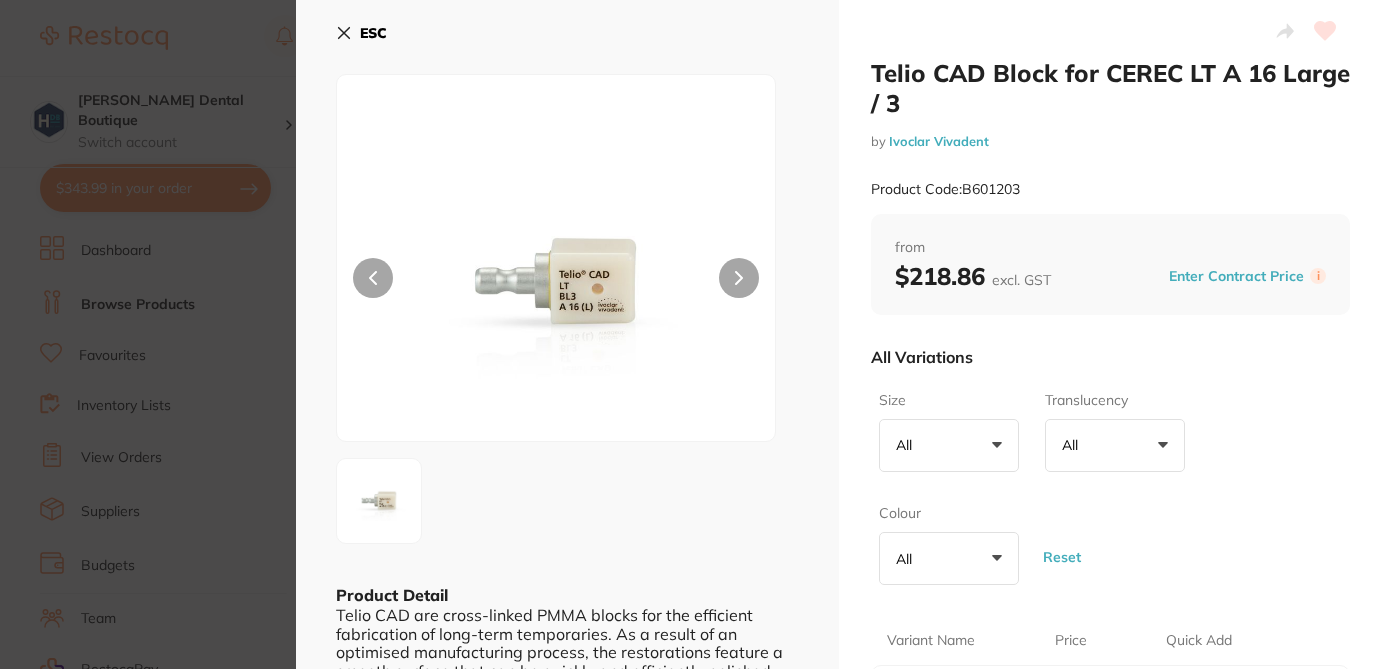 click on "All Variations" at bounding box center [1110, 357] 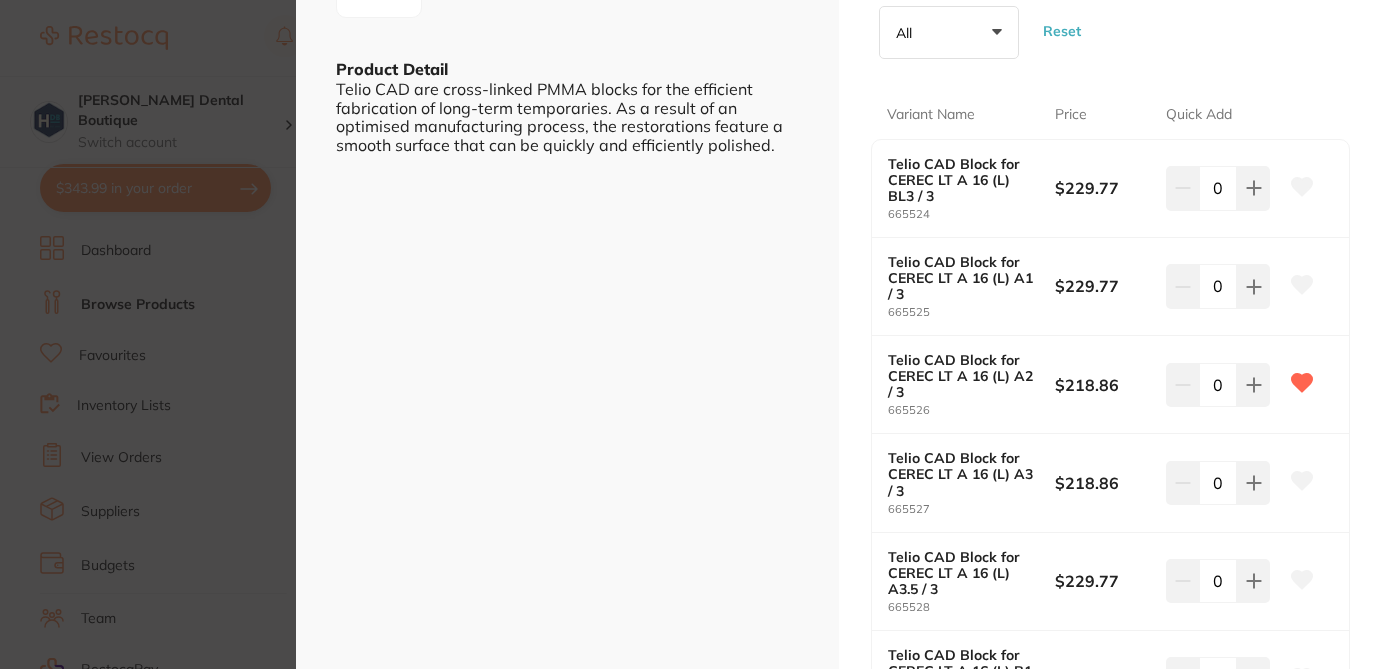 scroll, scrollTop: 560, scrollLeft: 0, axis: vertical 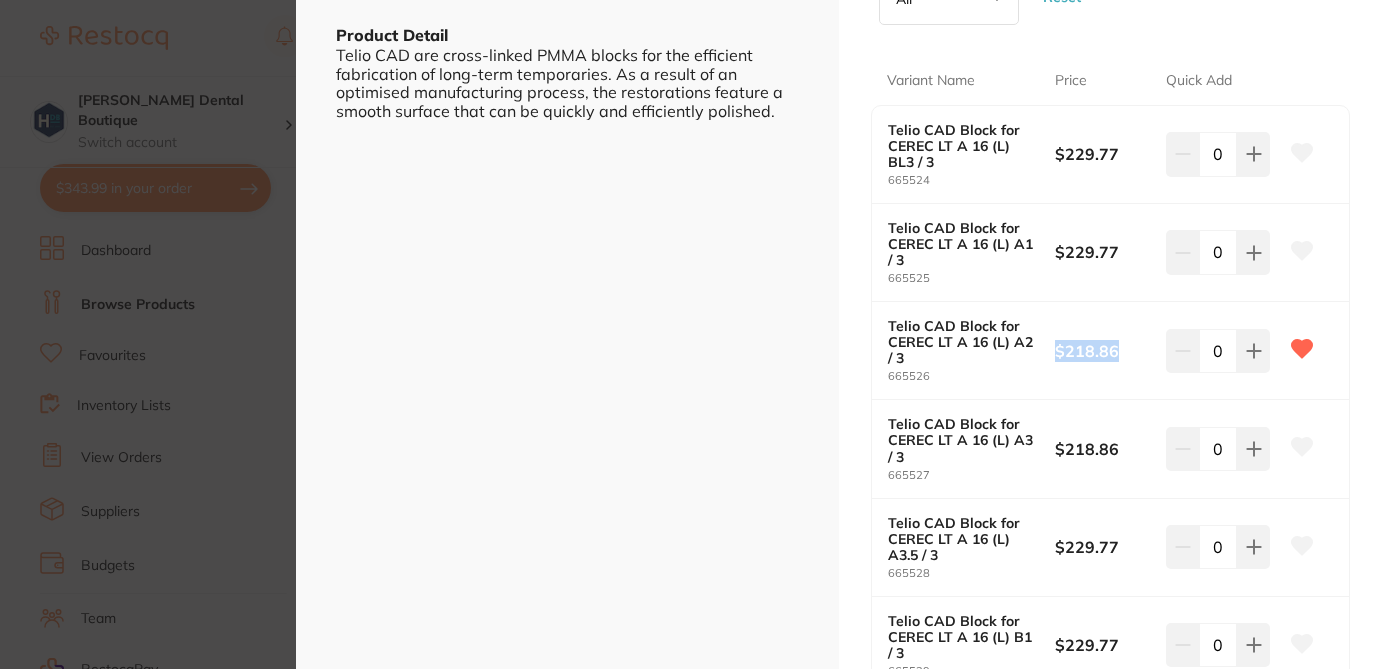 drag, startPoint x: 1119, startPoint y: 351, endPoint x: 1052, endPoint y: 345, distance: 67.26812 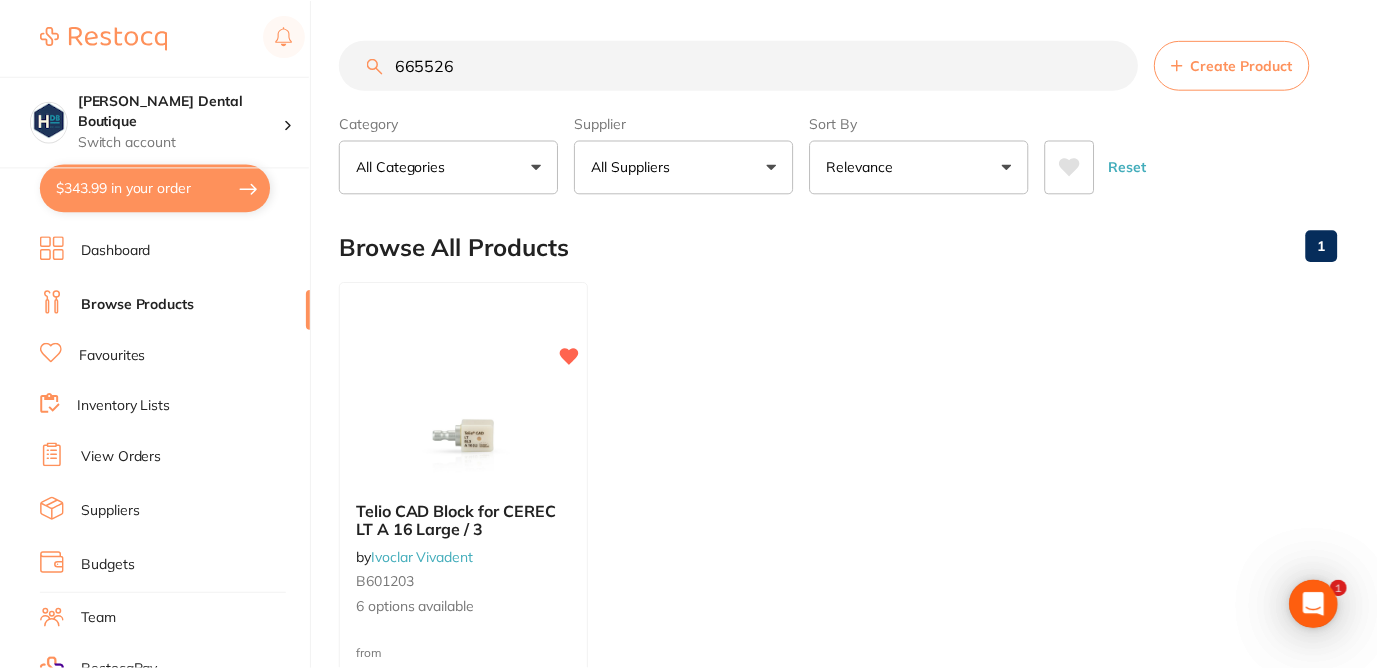 scroll, scrollTop: 1, scrollLeft: 0, axis: vertical 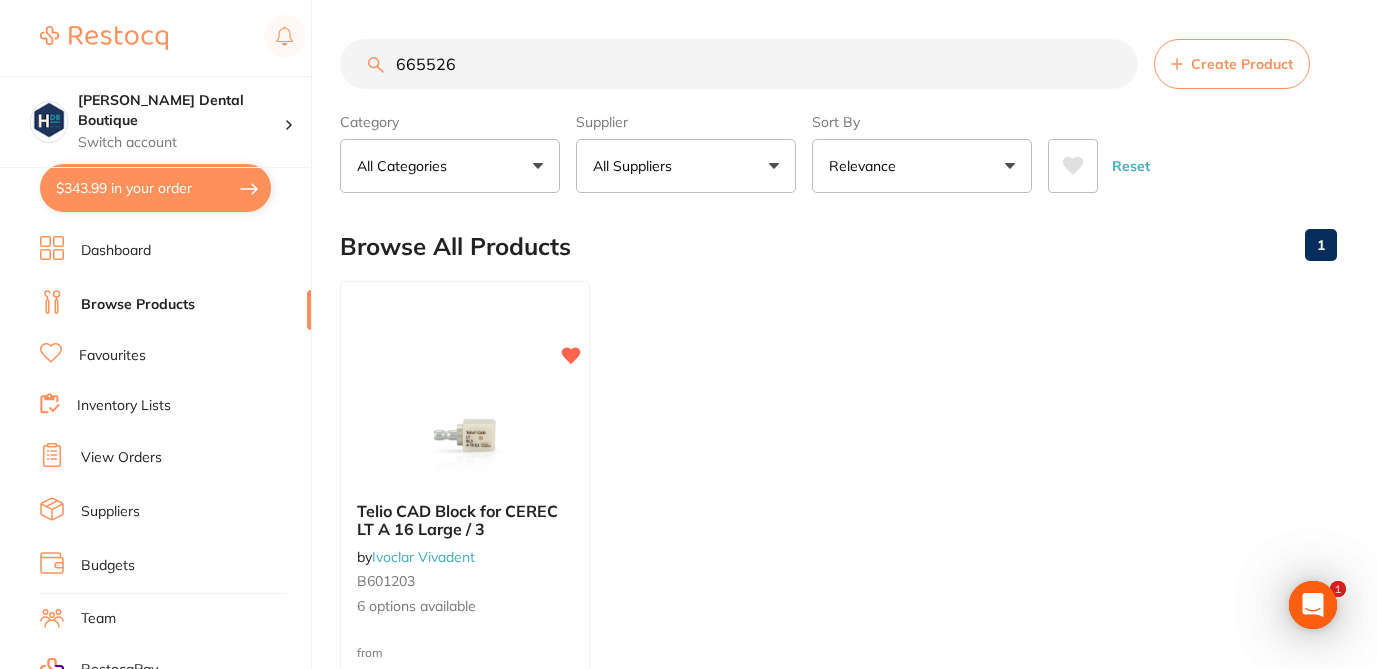 drag, startPoint x: 454, startPoint y: 66, endPoint x: 354, endPoint y: 64, distance: 100.02 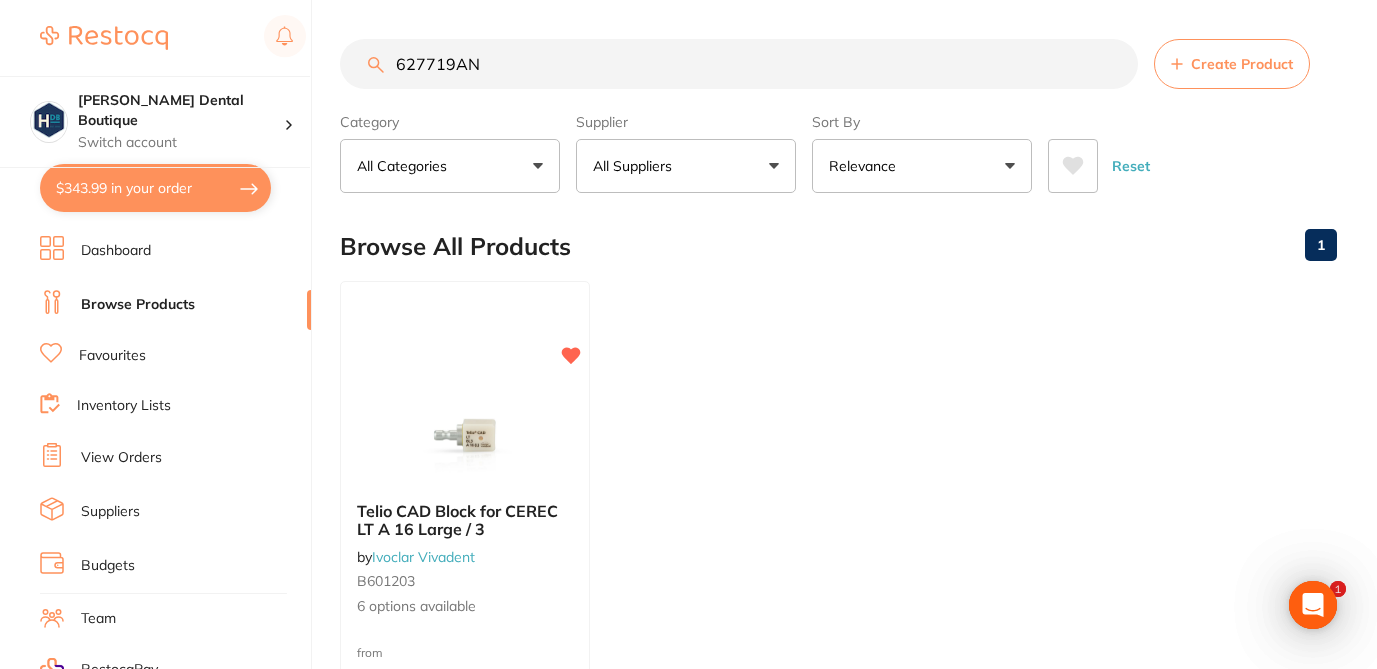 scroll, scrollTop: 0, scrollLeft: 0, axis: both 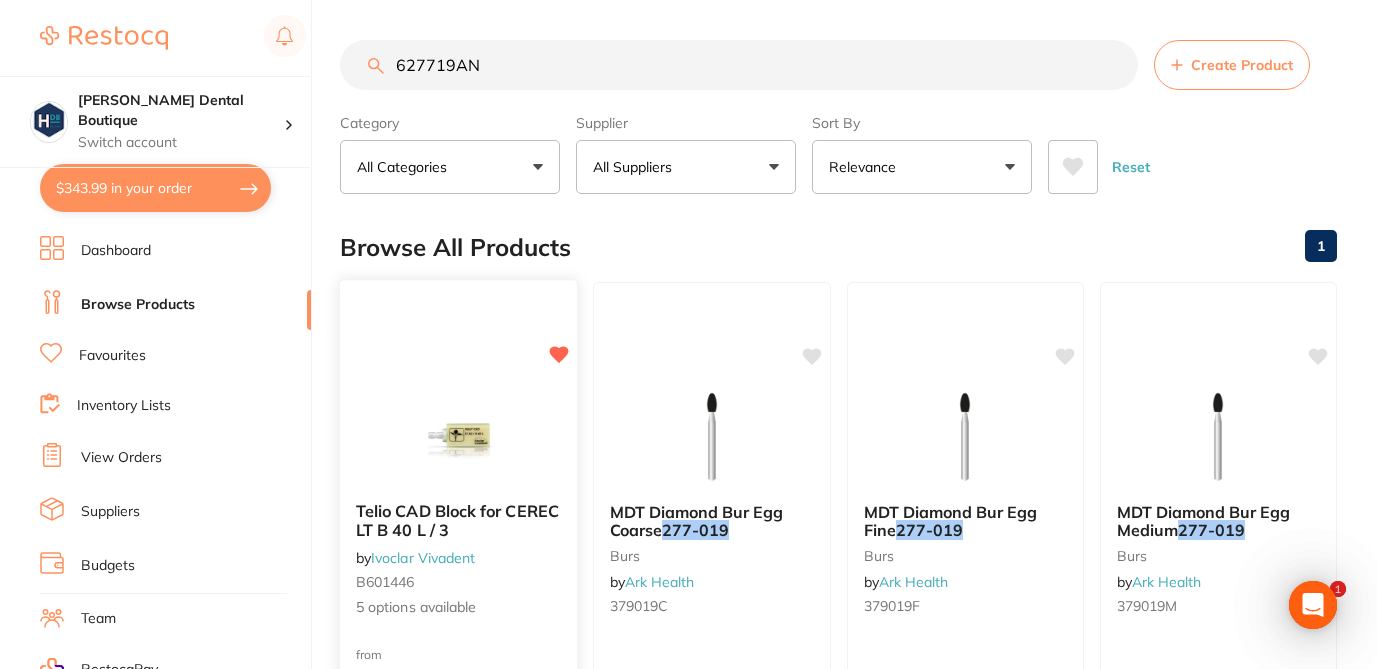 click on "B601446" at bounding box center [458, 582] 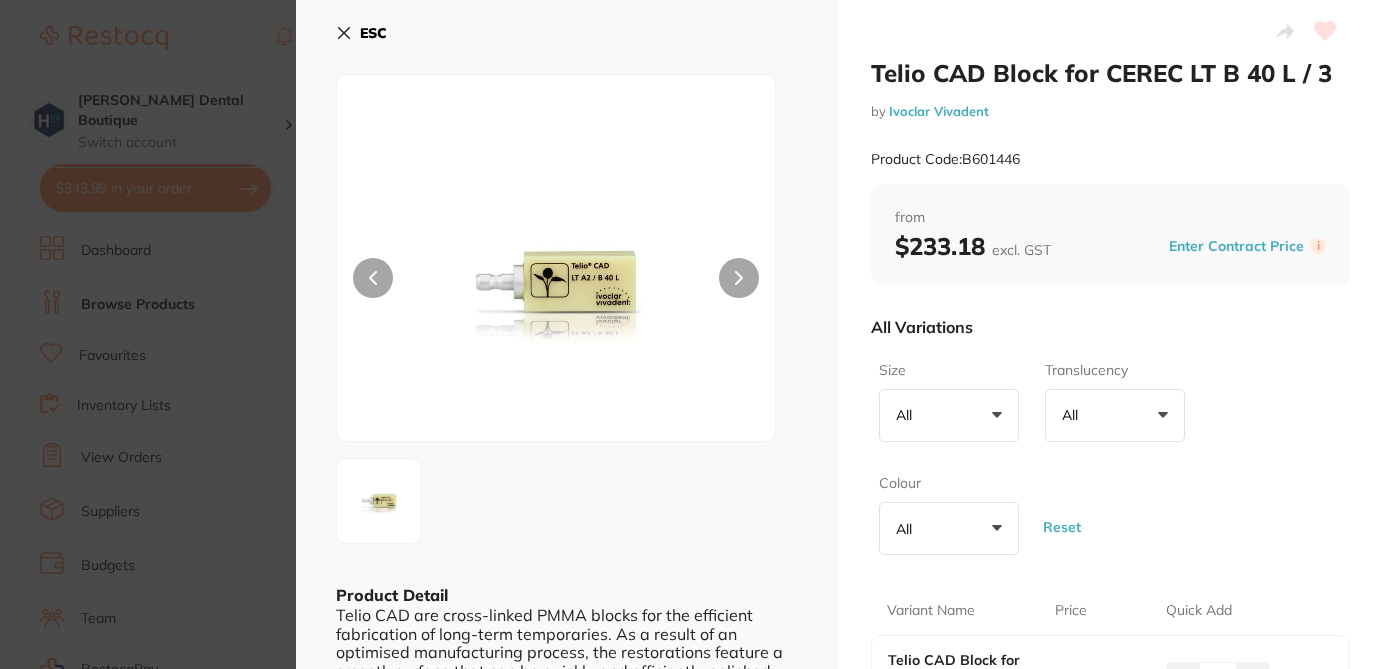 click on "All Variations" at bounding box center (1110, 327) 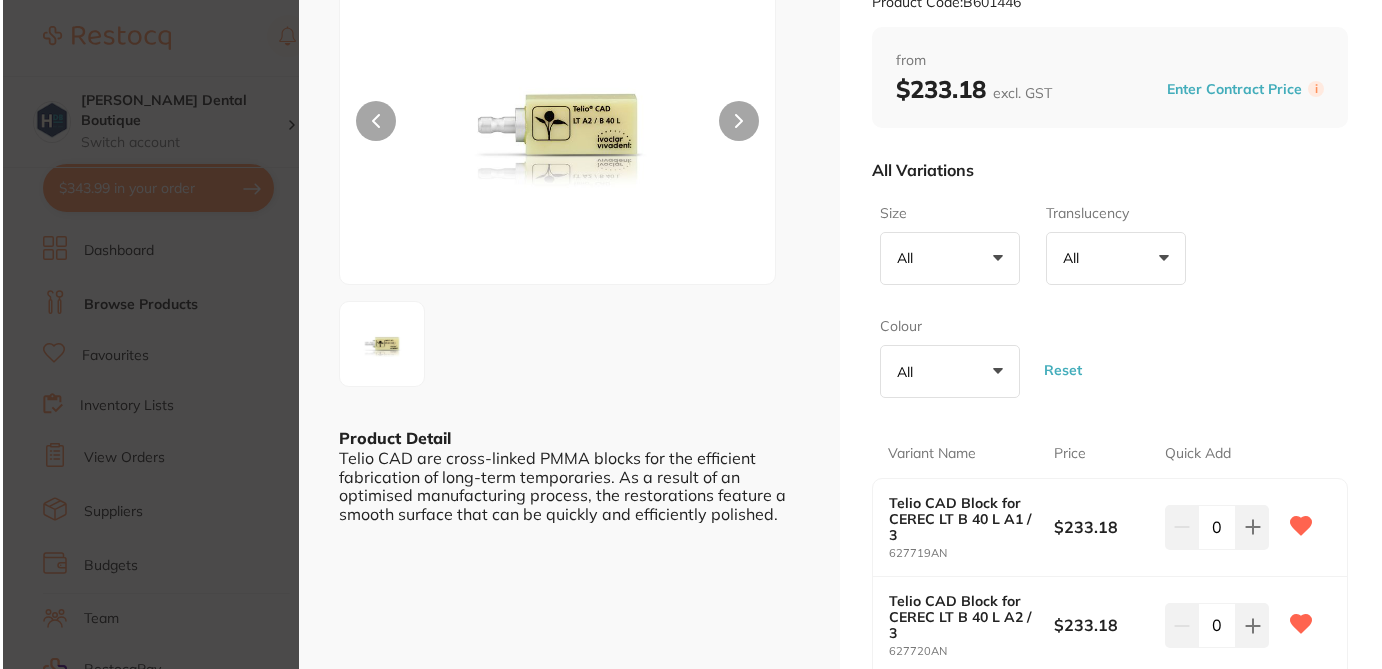 scroll, scrollTop: 160, scrollLeft: 0, axis: vertical 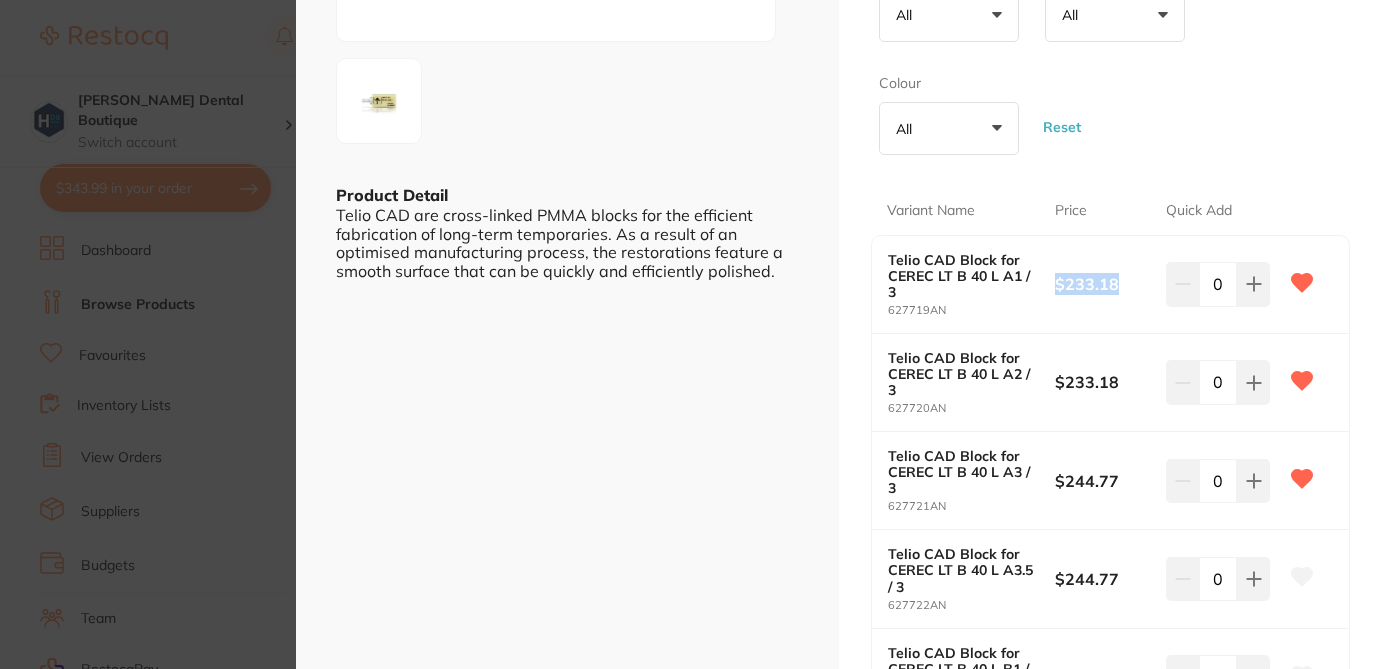 drag, startPoint x: 1122, startPoint y: 282, endPoint x: 1054, endPoint y: 281, distance: 68.007355 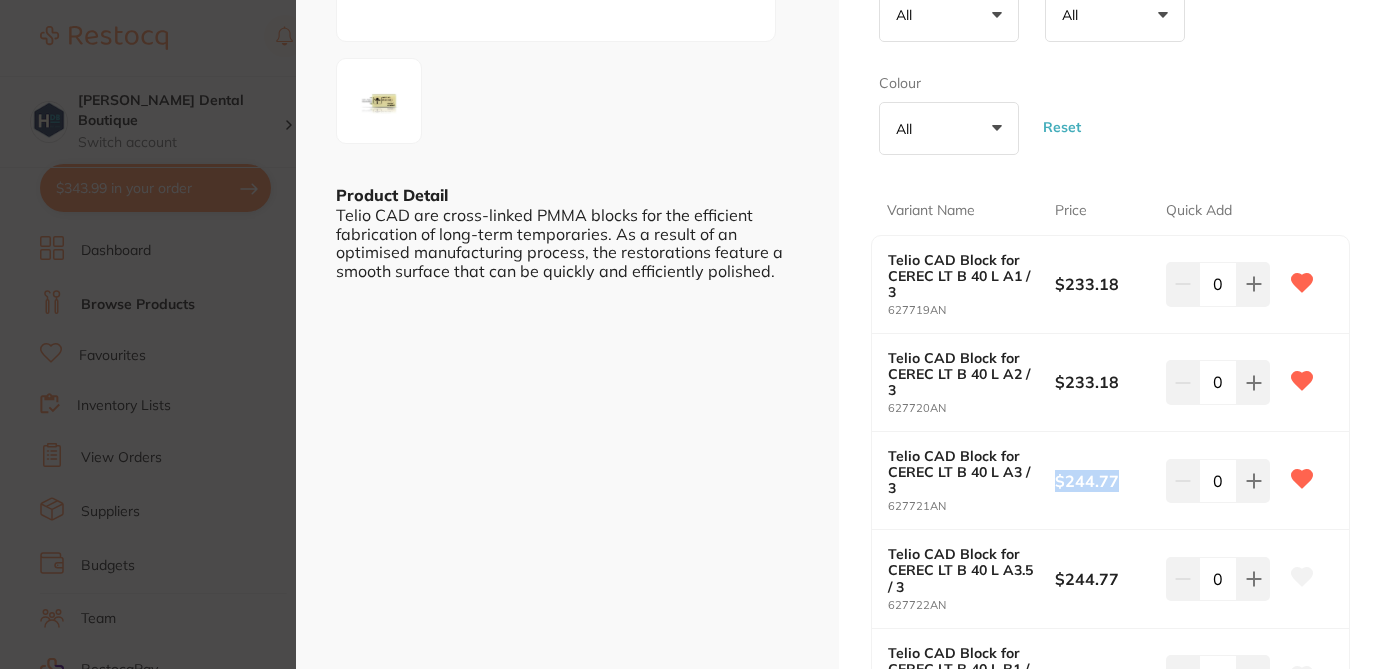 drag, startPoint x: 1122, startPoint y: 483, endPoint x: 1051, endPoint y: 479, distance: 71.11259 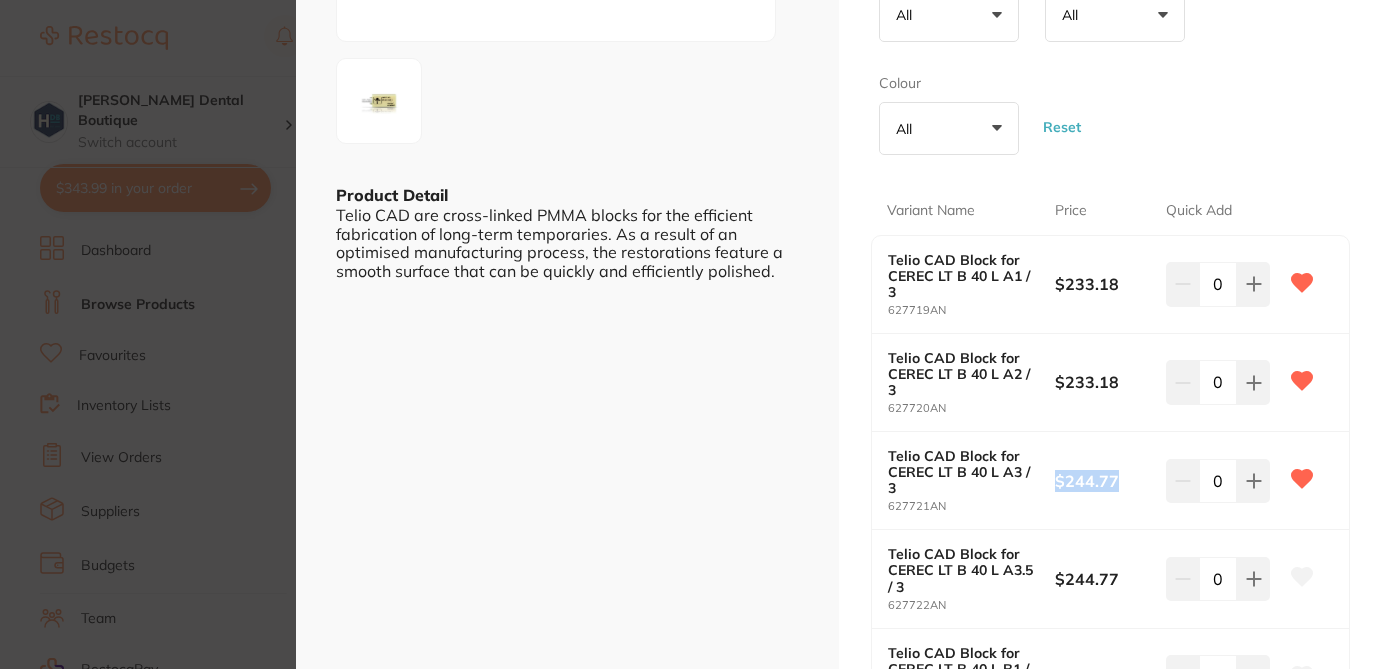 click on "Telio CAD Block for CEREC LT B 40 L / 3 by   Ivoclar Vivadent Product Code:  B601446 ESC         Product Detail Telio CAD are cross-linked PMMA blocks for the efficient fabrication of long-term temporaries. As a result of an optimised manufacturing process, the restorations feature a smooth surface that can be quickly and efficiently polished. Telio CAD Block for CEREC LT B 40 L / 3 by   Ivoclar Vivadent Product Code:  B601446 from $233.18     excl. GST Enter Contract Price i All Variations Size All +0 All B 40 L Translucency All +0 All LT Colour All +0 All A1 A2 A3 A3.5 B1 Reset Variant   Name Price Quick Add Telio CAD Block for CEREC LT B 40 L A1 / 3 627719AN $233.18     0         Telio CAD Block for CEREC LT B 40 L A2 / 3 627720AN $233.18     0         Telio CAD Block for CEREC LT B 40 L A3 / 3 627721AN $244.77     0         Telio CAD Block for CEREC LT B 40 L A3.5 / 3 627722AN $244.77     0         Telio CAD Block for CEREC LT B 40 L B1 / 3 627723AN $244.77     0         Update Cart Save to List Reset All" at bounding box center (691, 334) 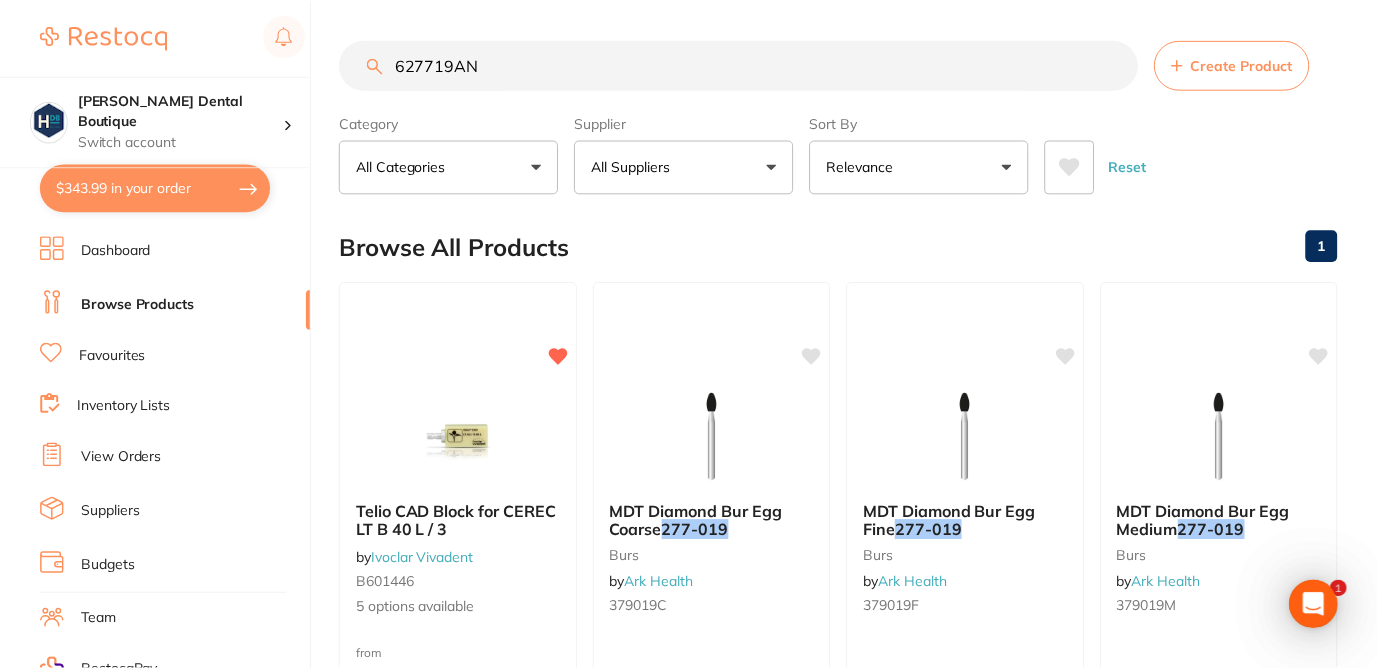 scroll, scrollTop: 1, scrollLeft: 0, axis: vertical 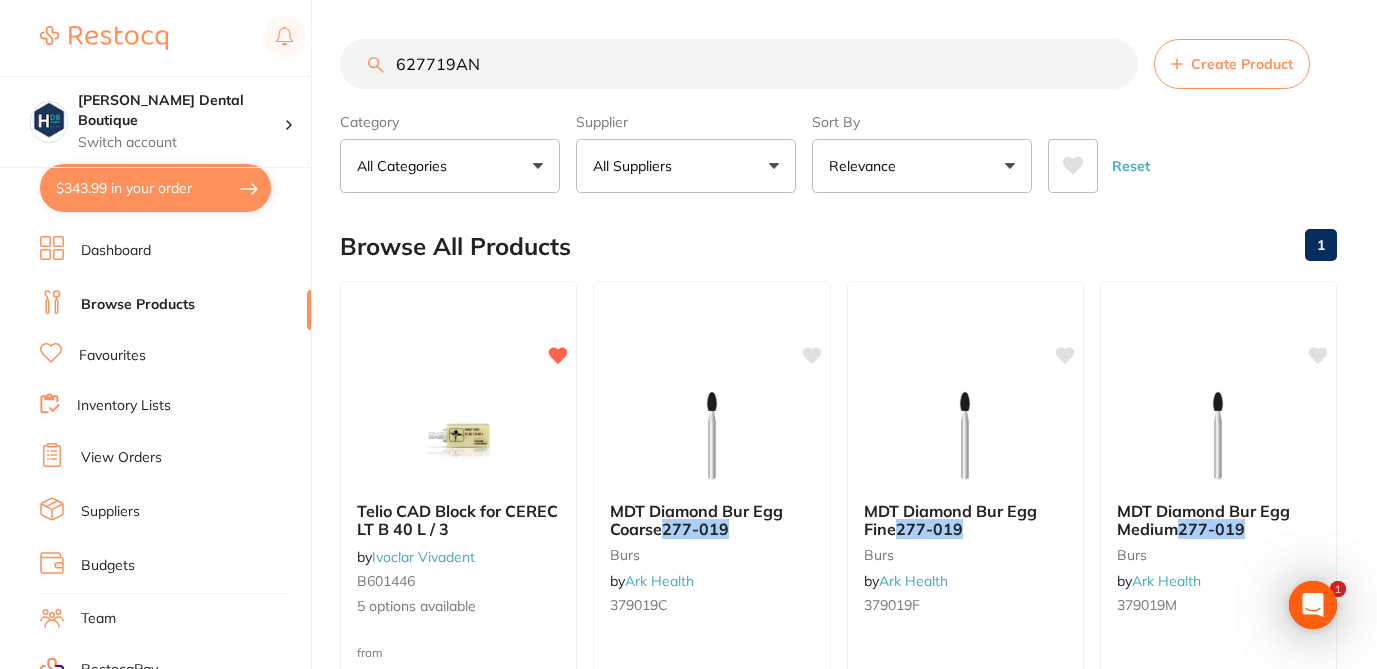 drag, startPoint x: 491, startPoint y: 66, endPoint x: 379, endPoint y: 55, distance: 112.53888 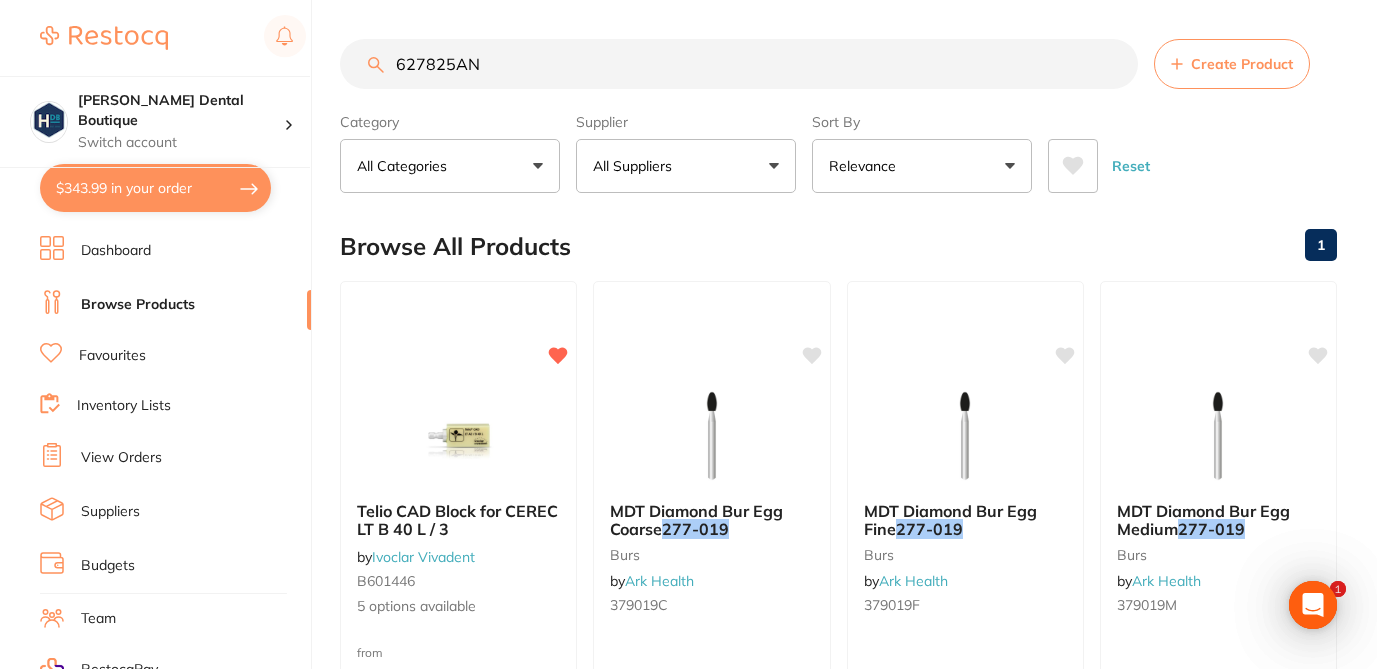 scroll, scrollTop: 0, scrollLeft: 0, axis: both 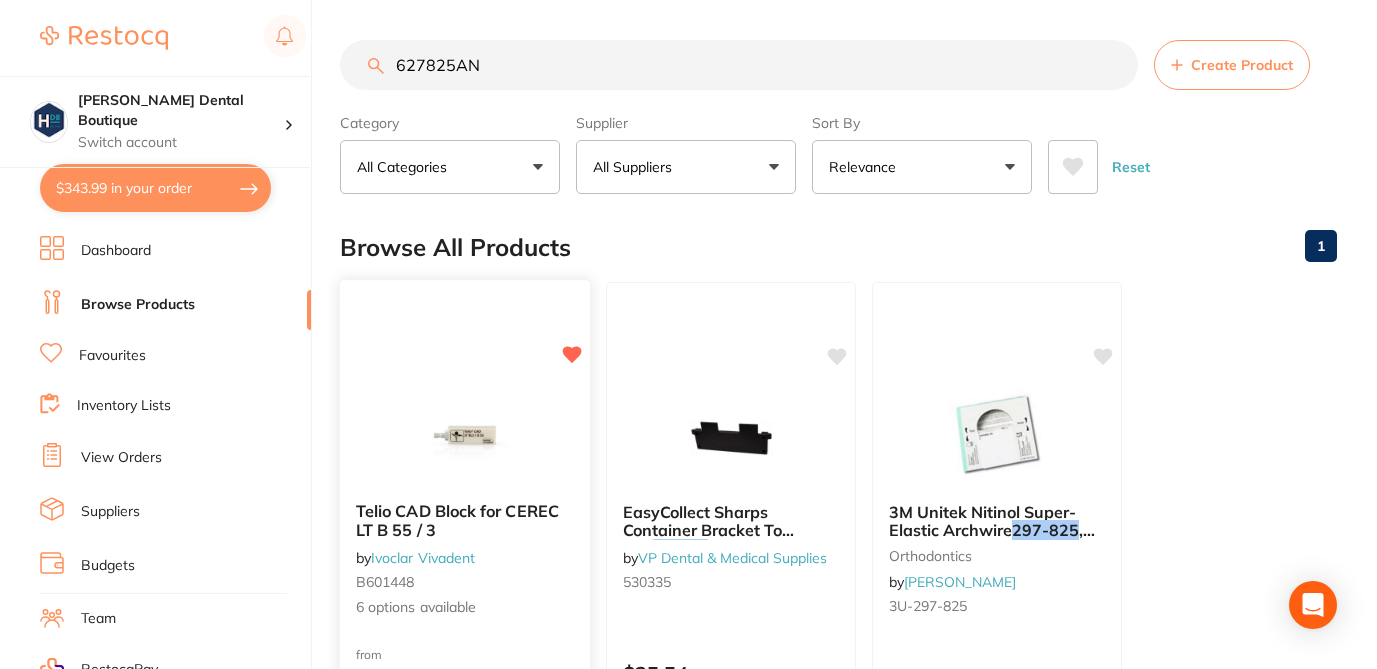 type on "627825AN" 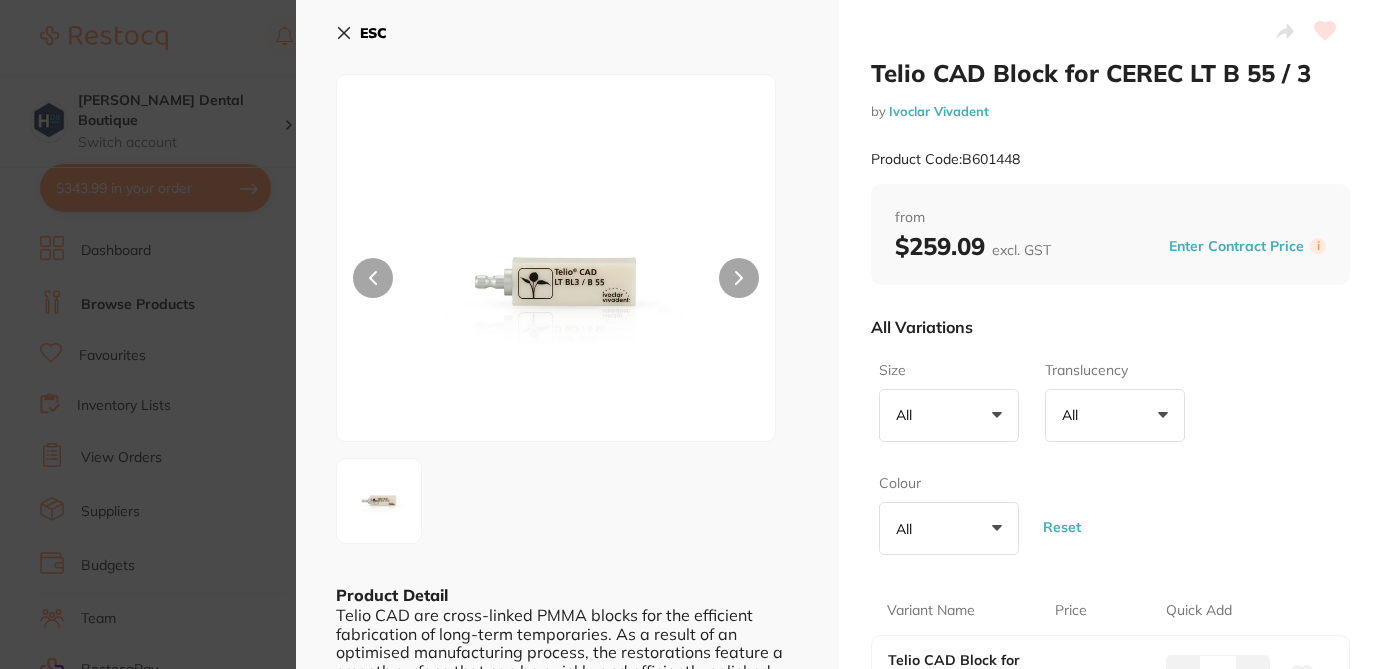 click on "All Variations" at bounding box center [1110, 327] 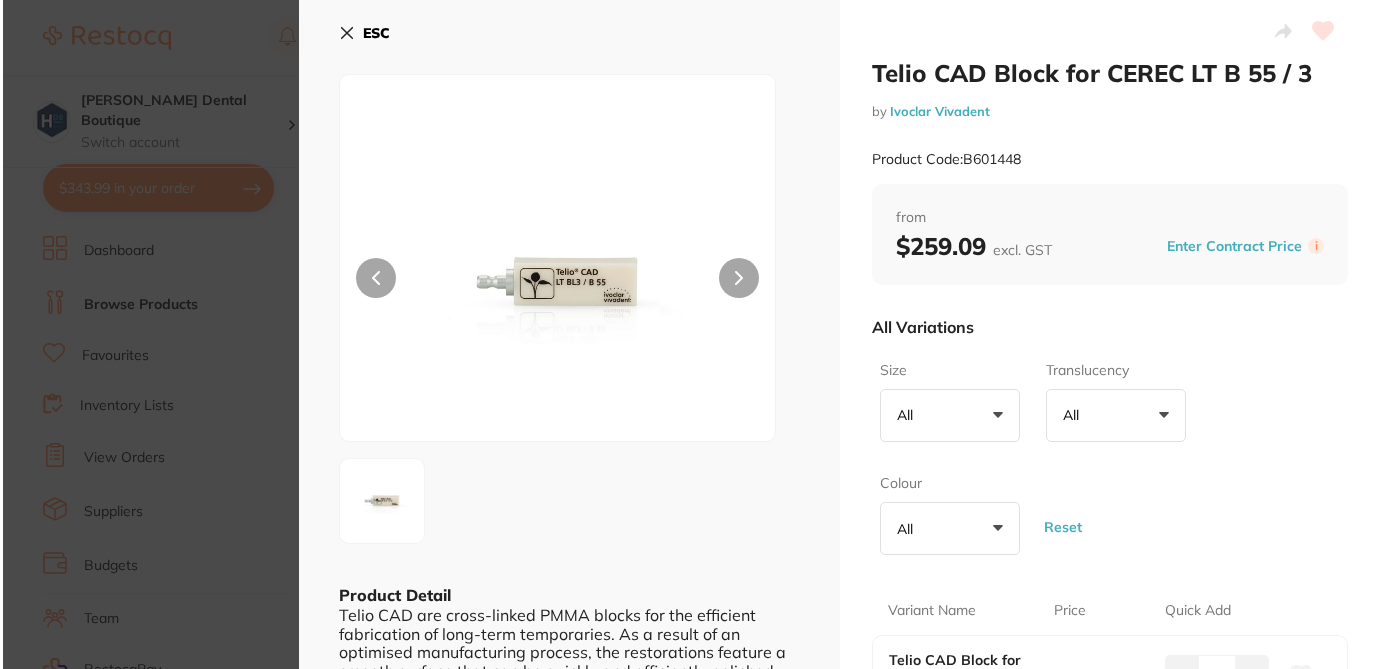 scroll, scrollTop: 360, scrollLeft: 0, axis: vertical 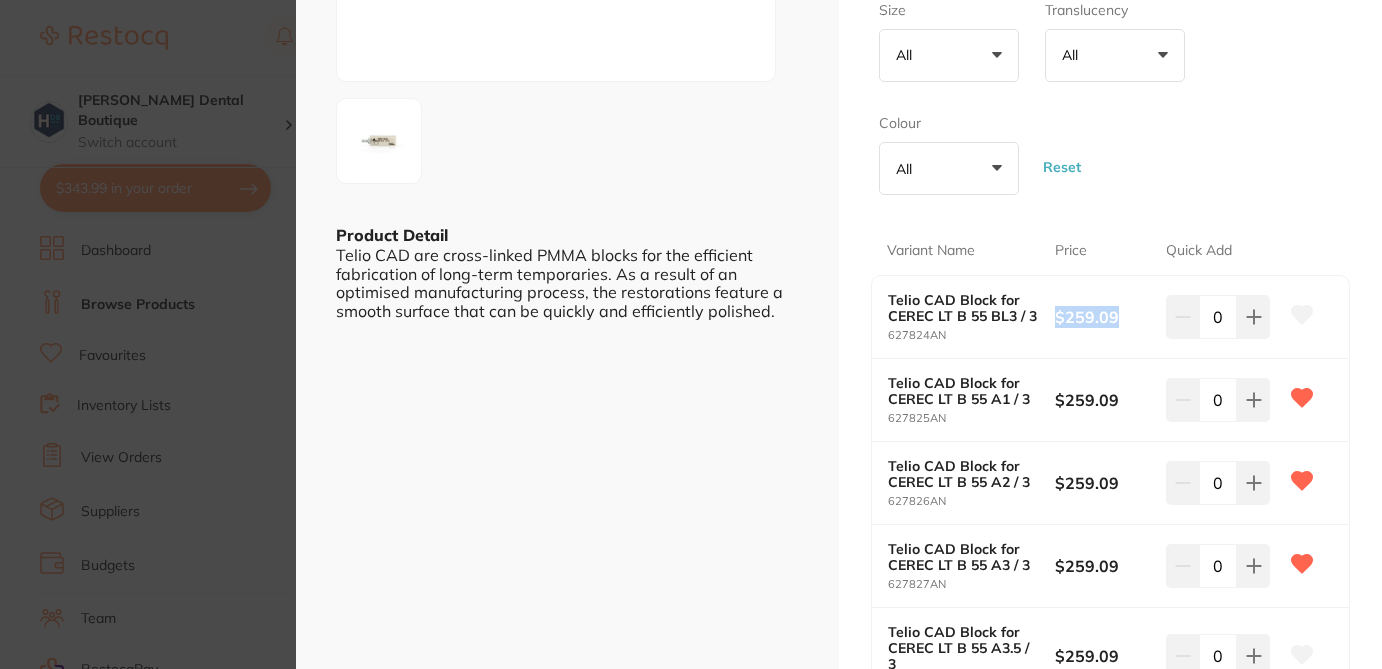 drag, startPoint x: 1125, startPoint y: 319, endPoint x: 1053, endPoint y: 319, distance: 72 